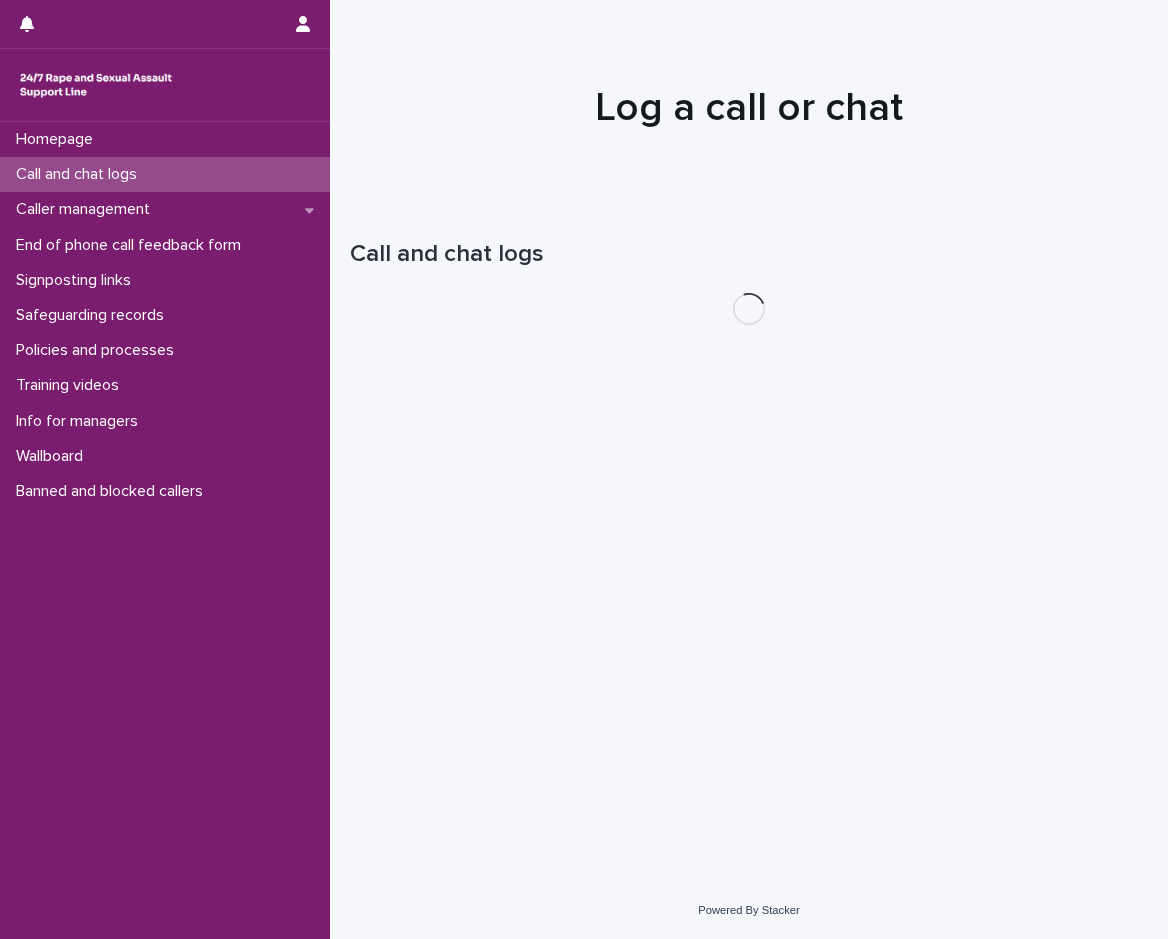 scroll, scrollTop: 0, scrollLeft: 0, axis: both 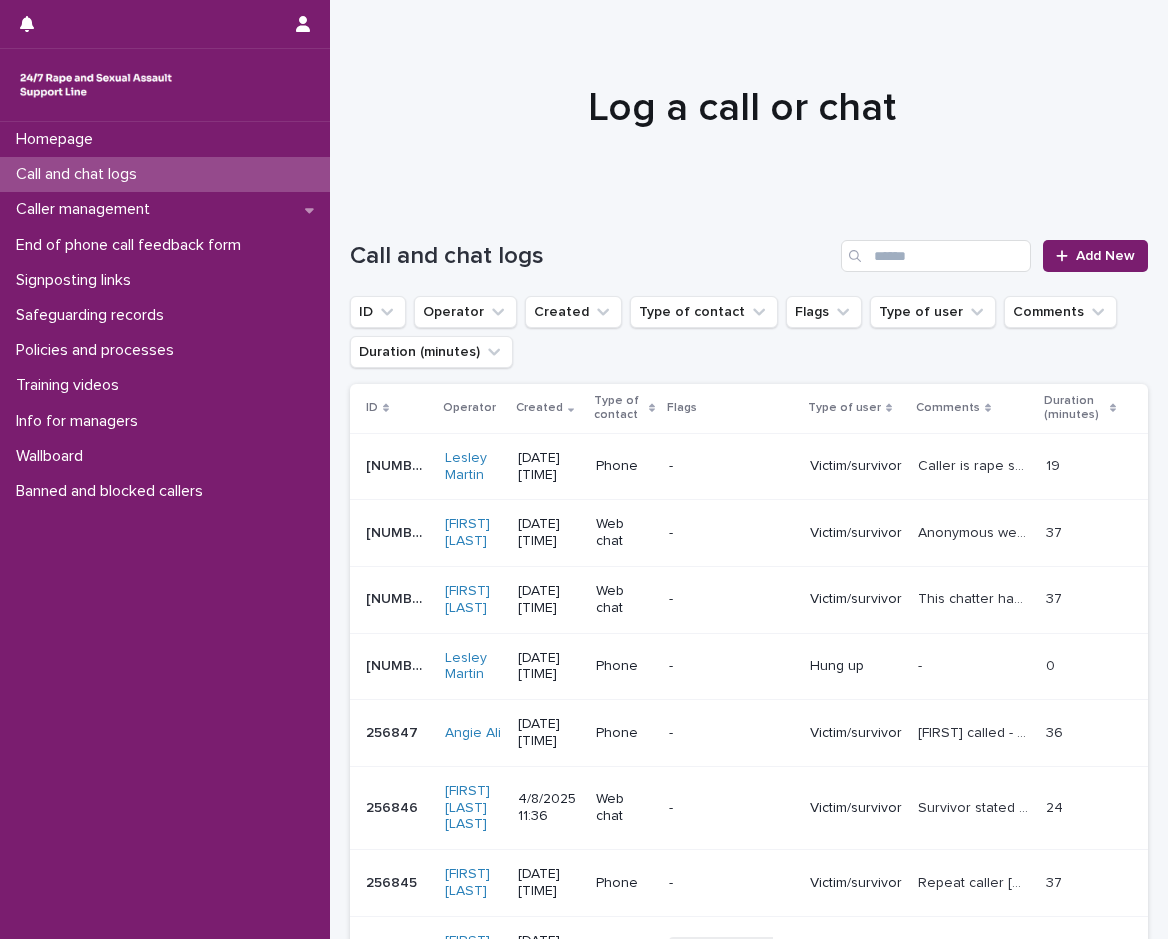 click on "Call and chat logs Add New" at bounding box center (749, 248) 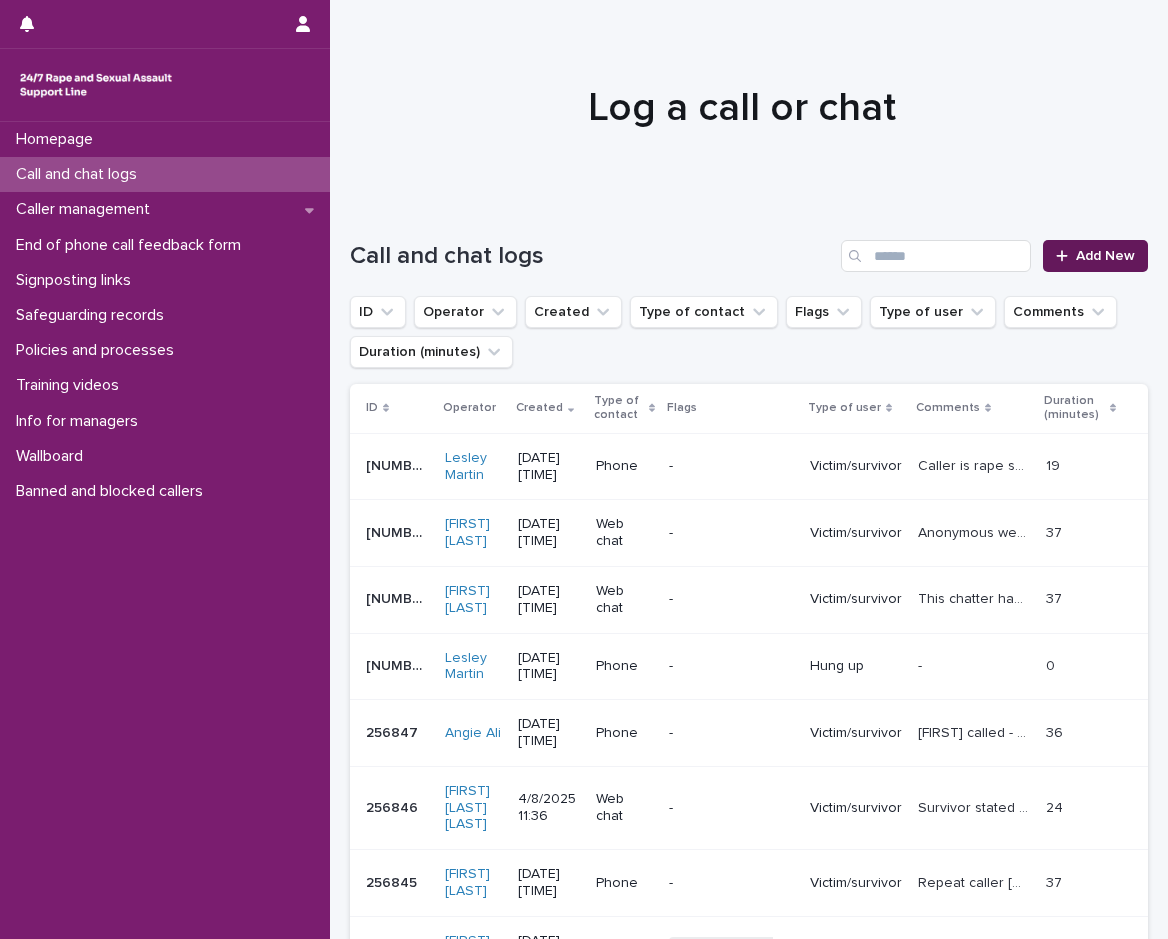 click 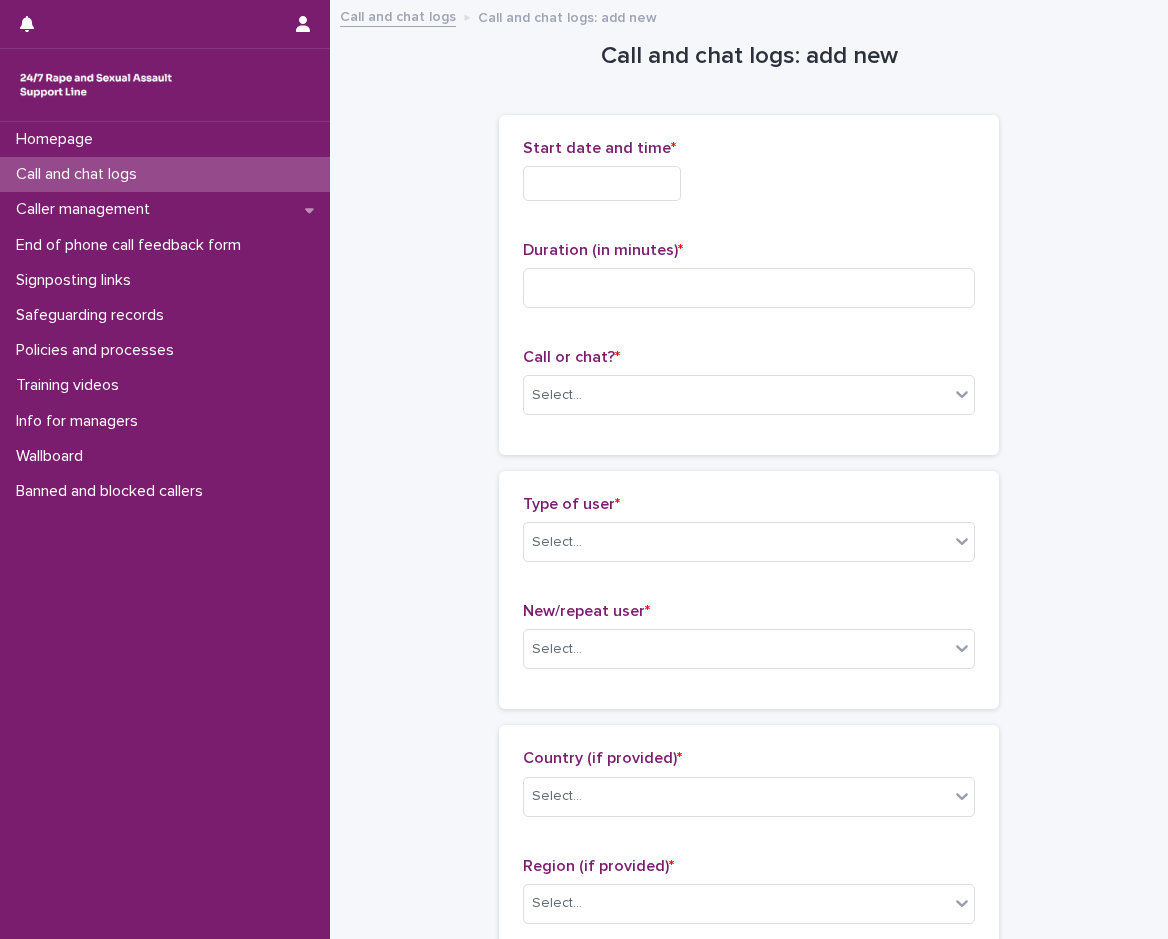 click on "Call and chat logs: add new Loading... Saving… Loading... Saving… Loading... Saving… Start date and time * Duration (in minutes) * Call or chat? * Select... Loading... Saving… Type of user * Select... New/repeat user * Select... Loading... Saving… Loading... Saving… Country (if provided) * Select... Region (if provided) * Select... Loading... Saving… Loading... Saving… Gender of victim/survivor (if provided) * Select... Age of victim/survivor (if provided) * Select... Loading... Saving… Type of support received (select all that apply) Select... Signposted (select all that apply) Select... Incident: time period (select all that apply) * Select... Incident: type of SV (select all that apply) * Select... Incident: perpetrator (select all that apply) * Select... Incident: gender of perpetrator (select all that apply) * Select... Flags Select... Comments Loading... Saving… Loading... Saving… Loading... Saving… Loading... Saving… Please fill out the required fields above. Save" at bounding box center (749, 1084) 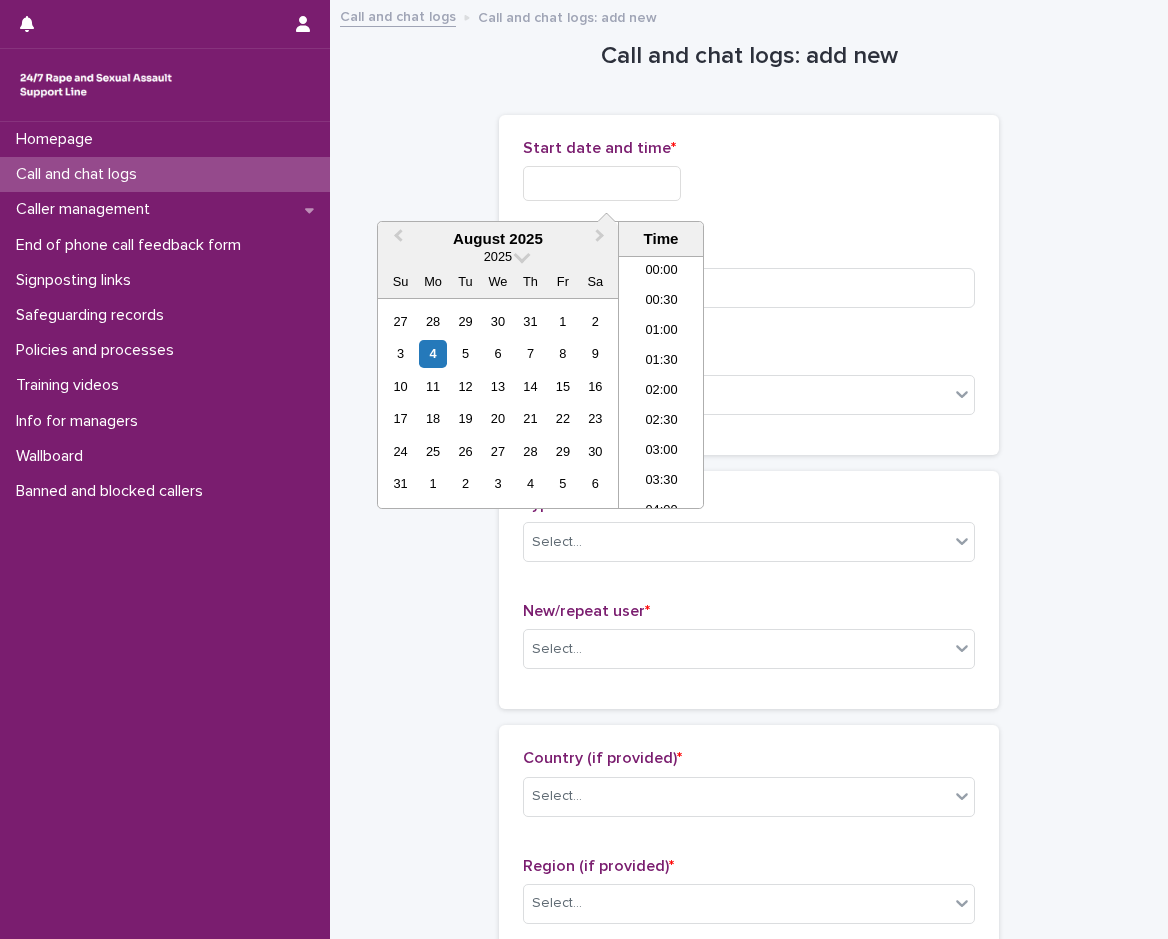 scroll, scrollTop: 640, scrollLeft: 0, axis: vertical 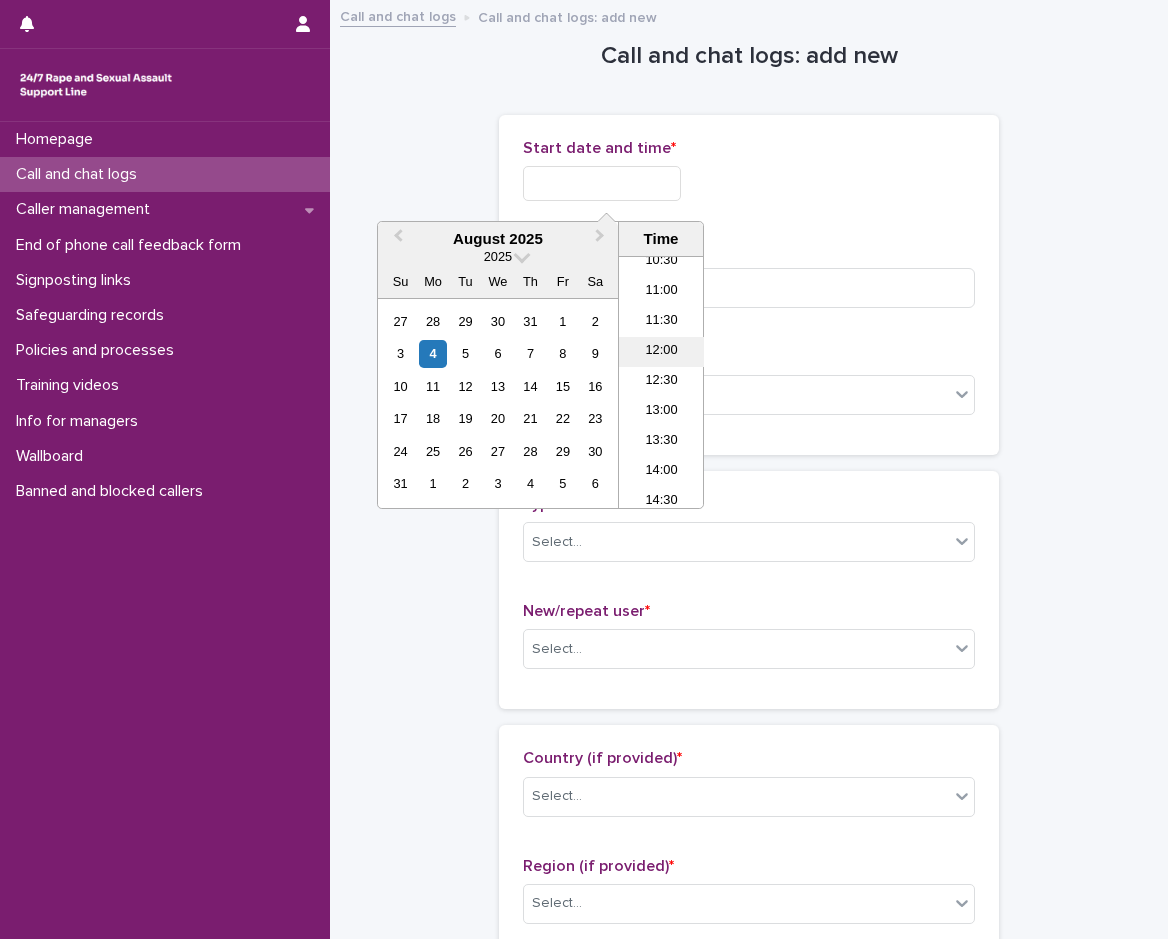 click on "12:00" at bounding box center [661, 352] 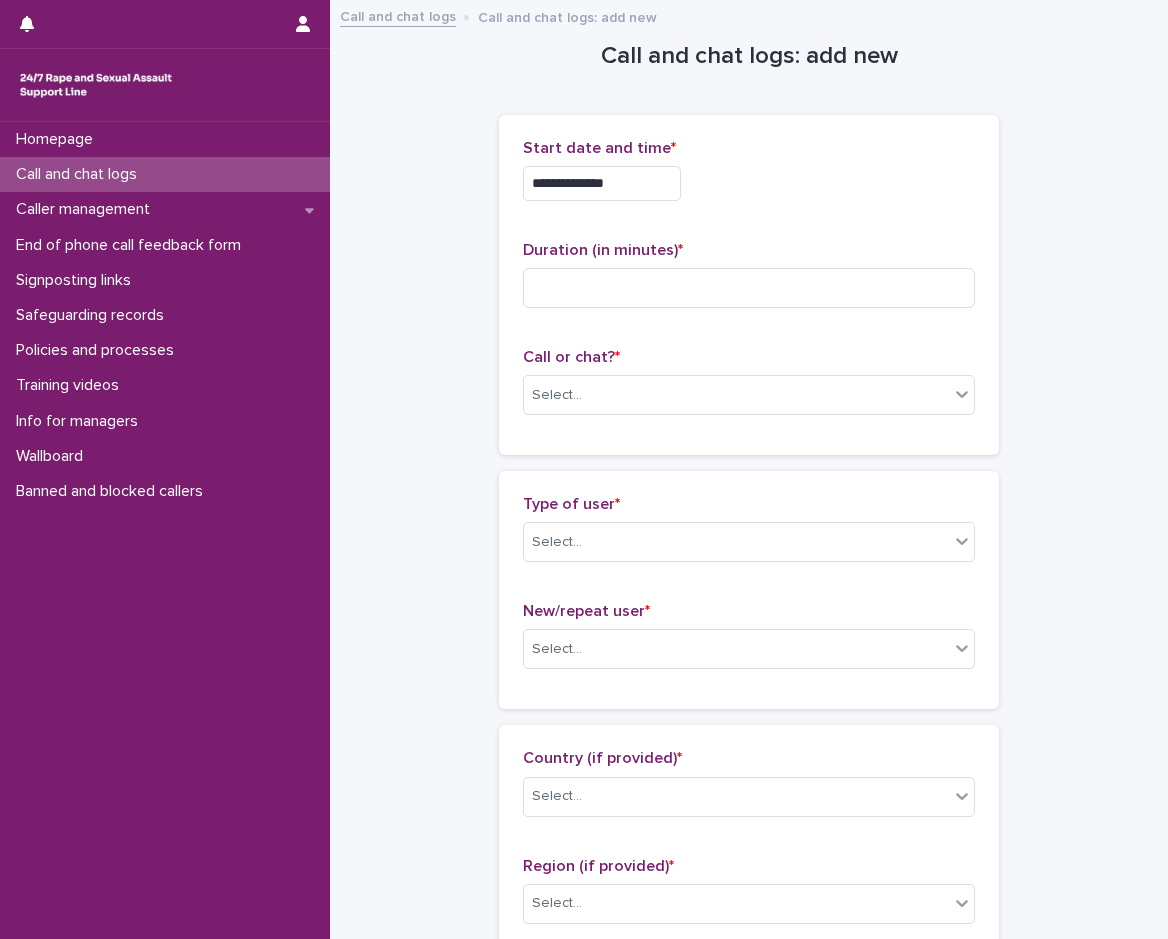 click on "**********" at bounding box center (602, 183) 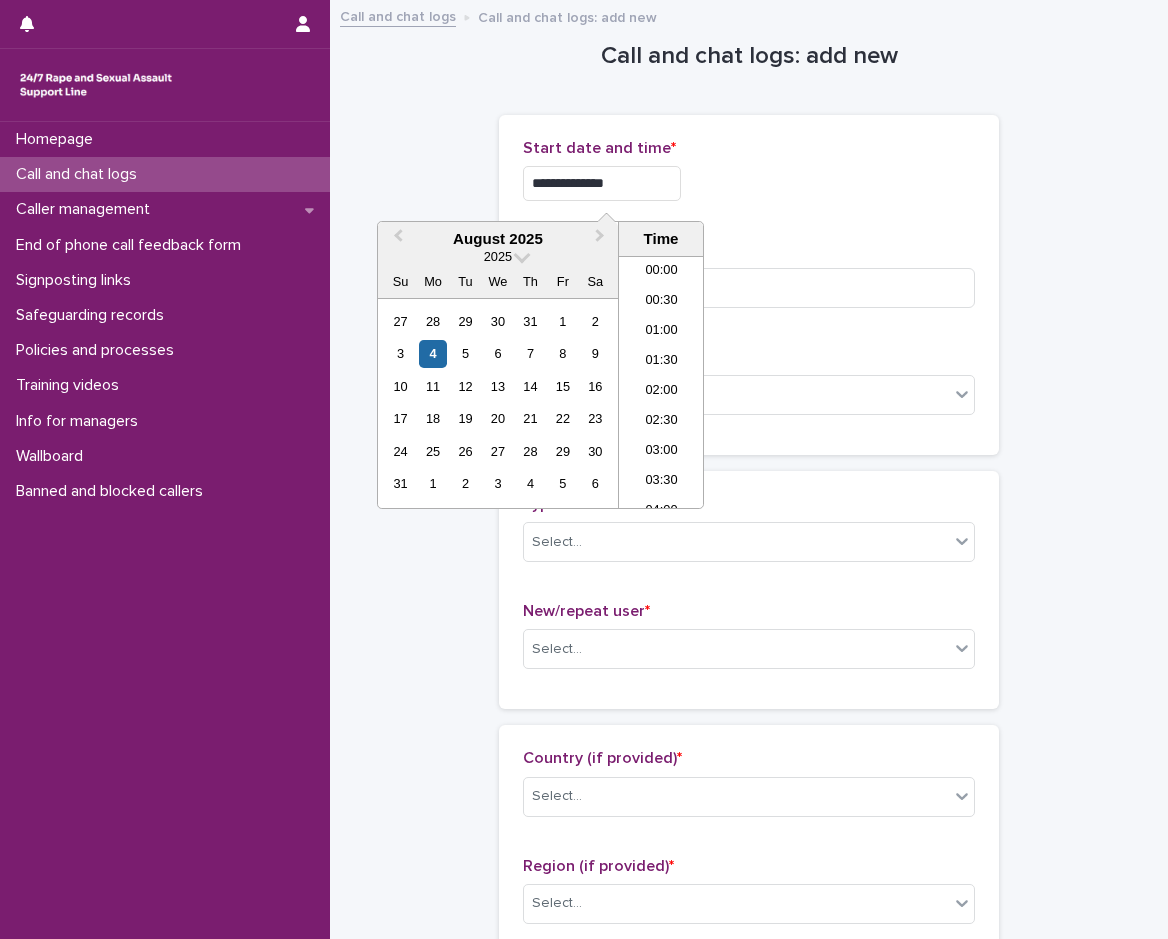 scroll, scrollTop: 610, scrollLeft: 0, axis: vertical 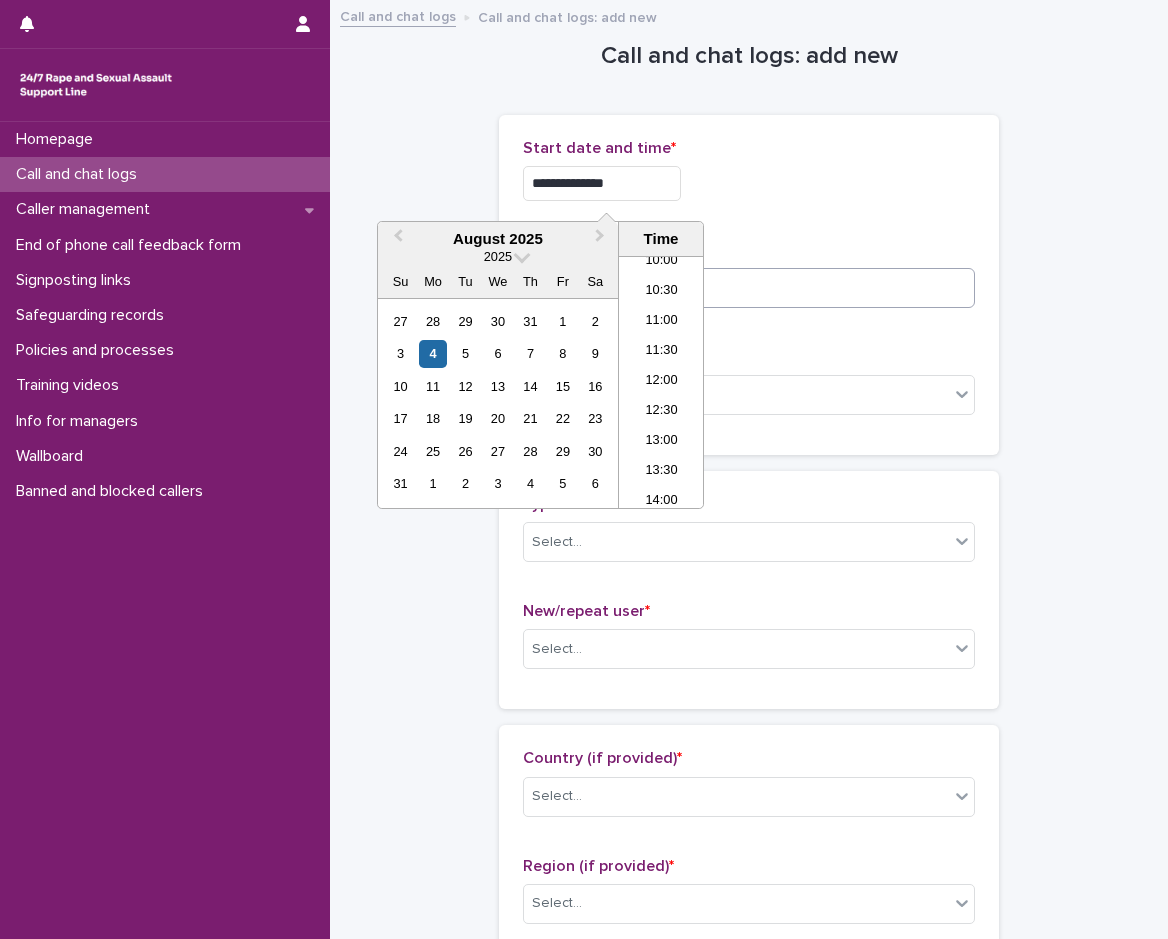 type on "**********" 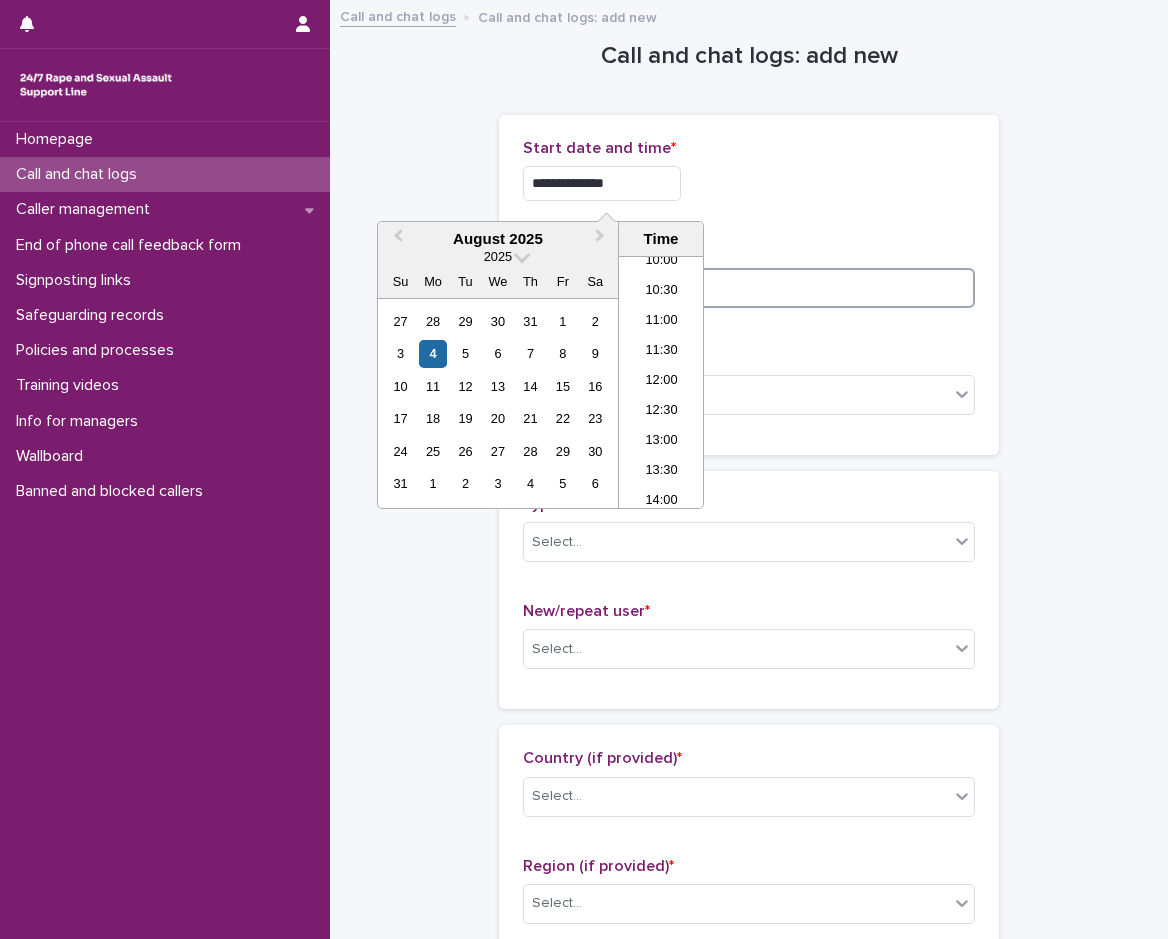 click at bounding box center [749, 288] 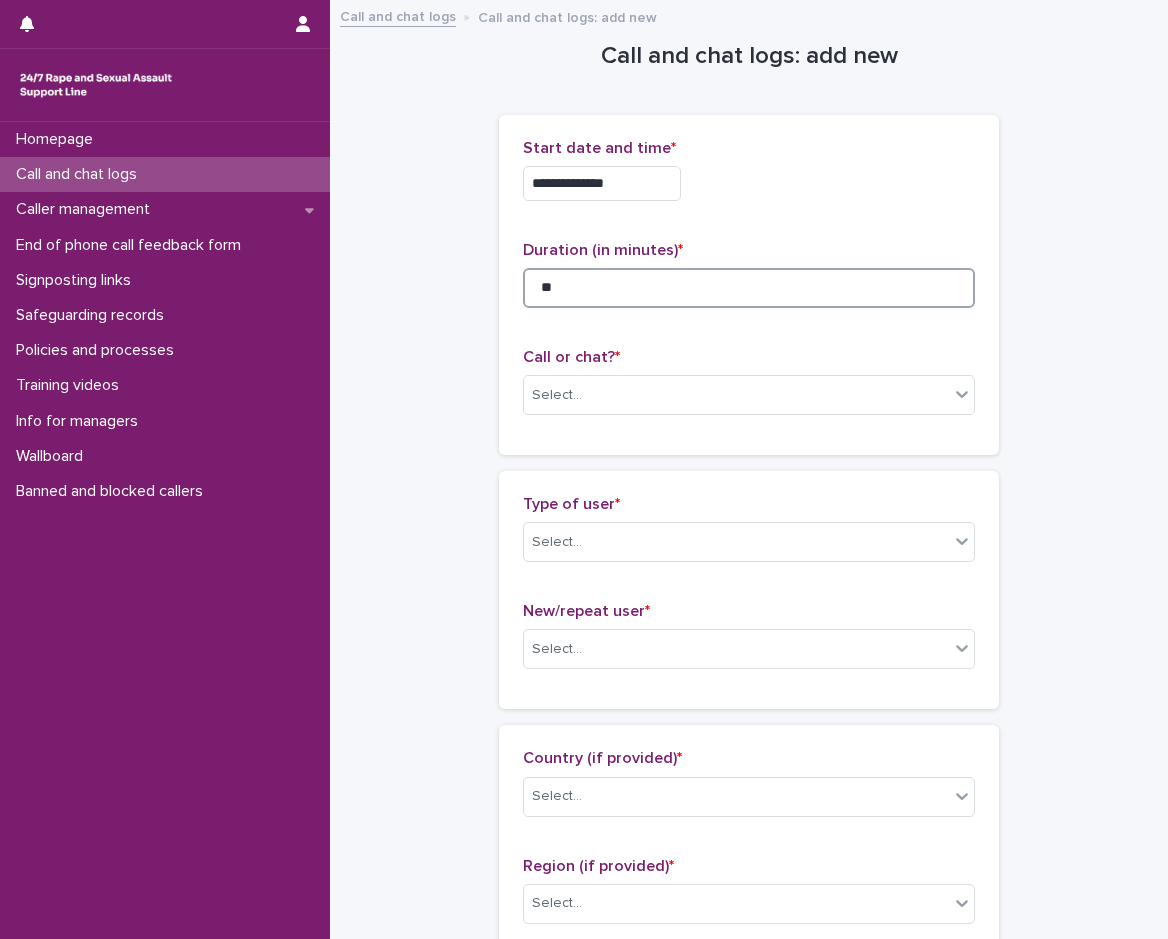 type on "**" 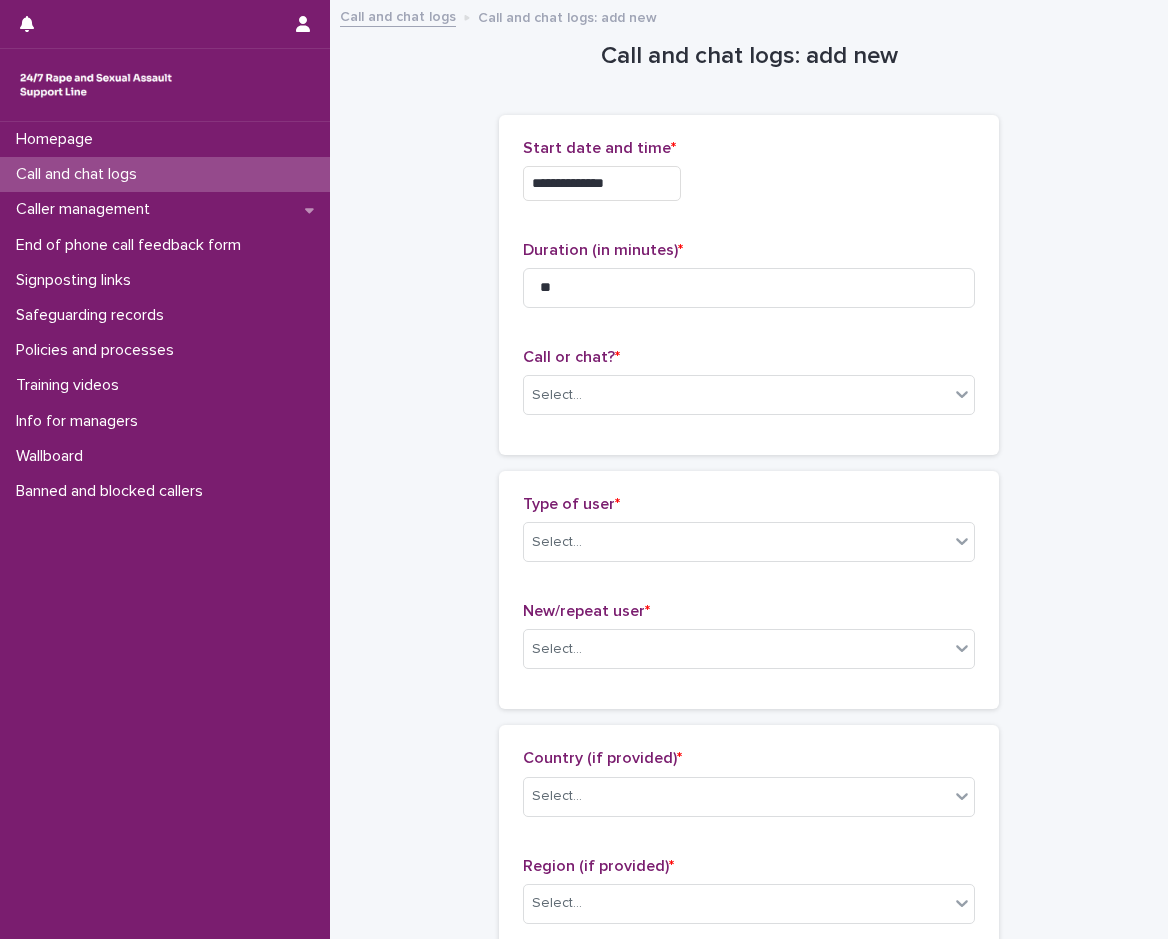 click on "Call or chat? * Select..." at bounding box center [749, 389] 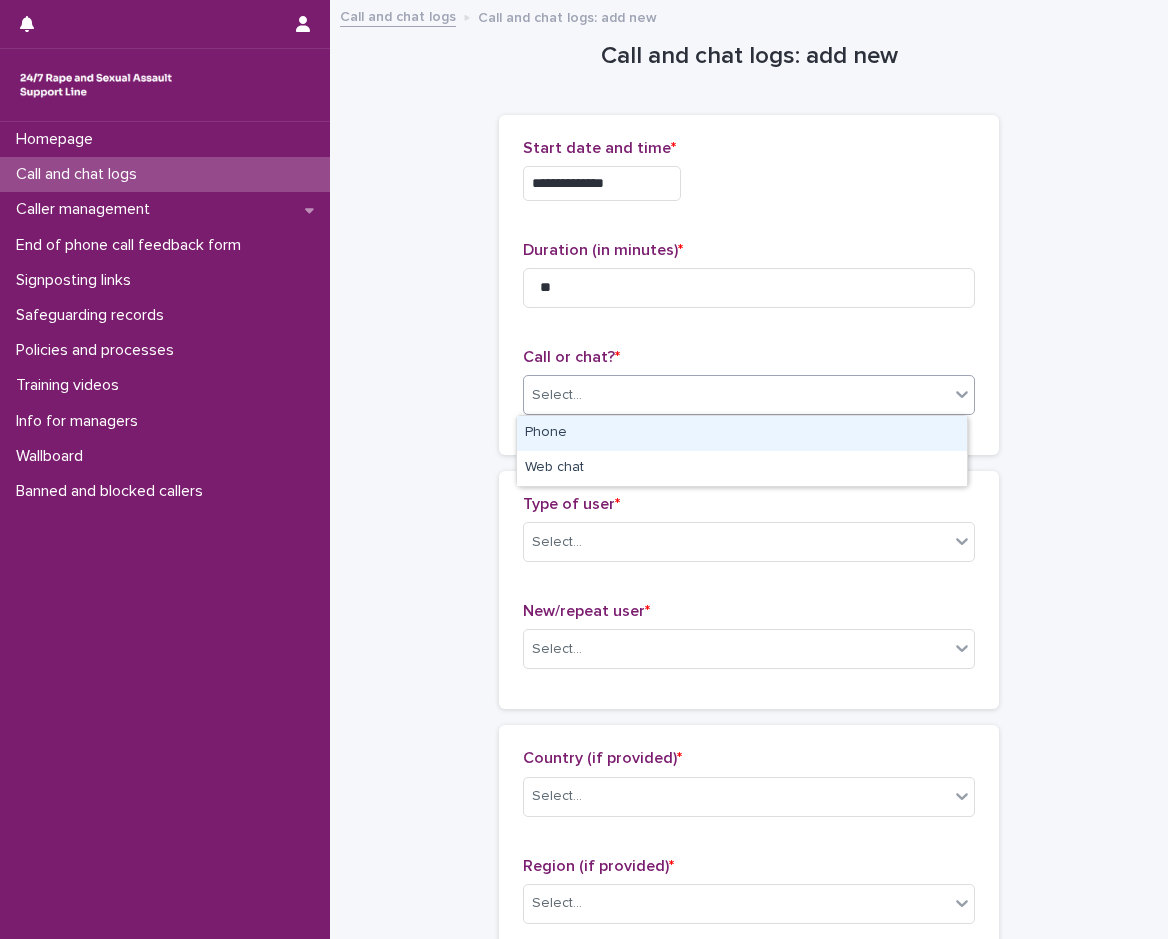 click on "Select..." at bounding box center [736, 395] 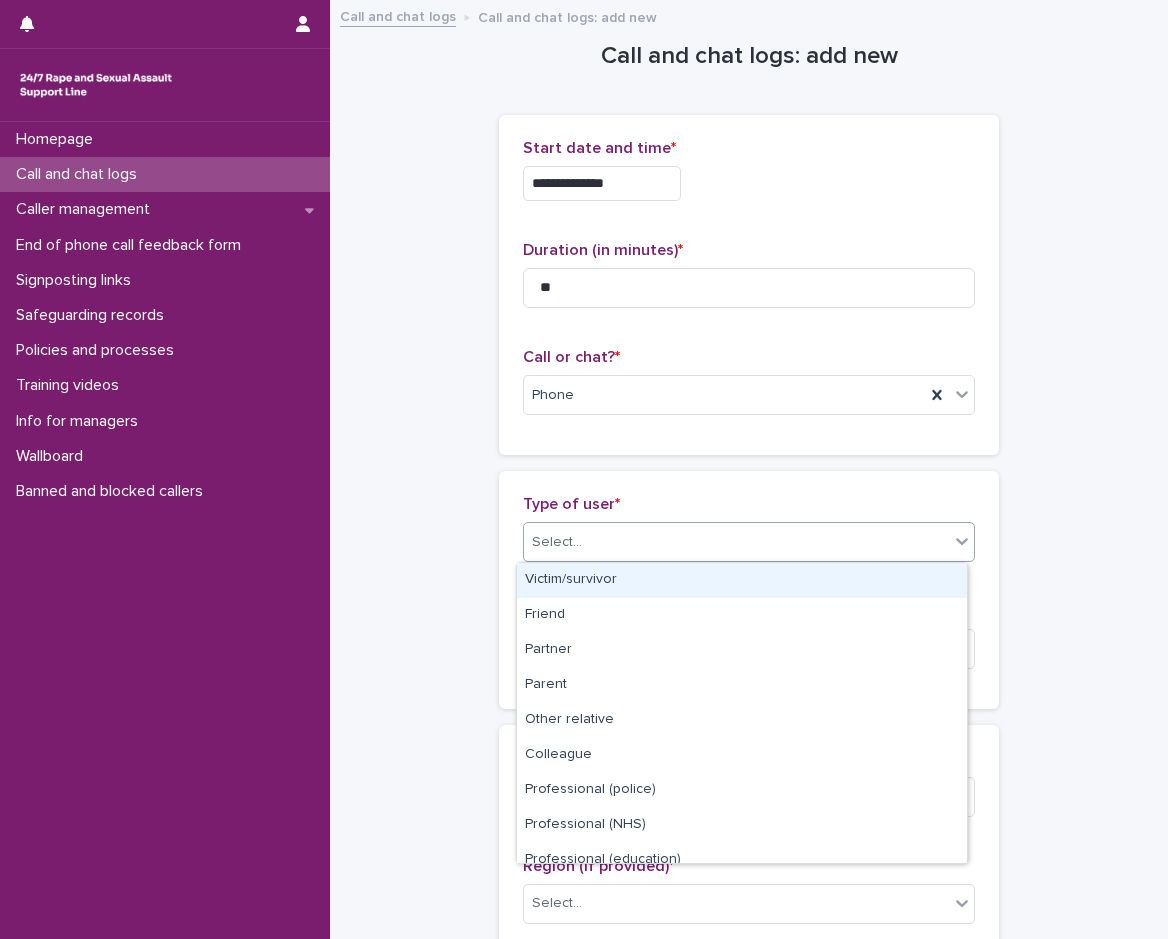 click on "Select..." at bounding box center [557, 542] 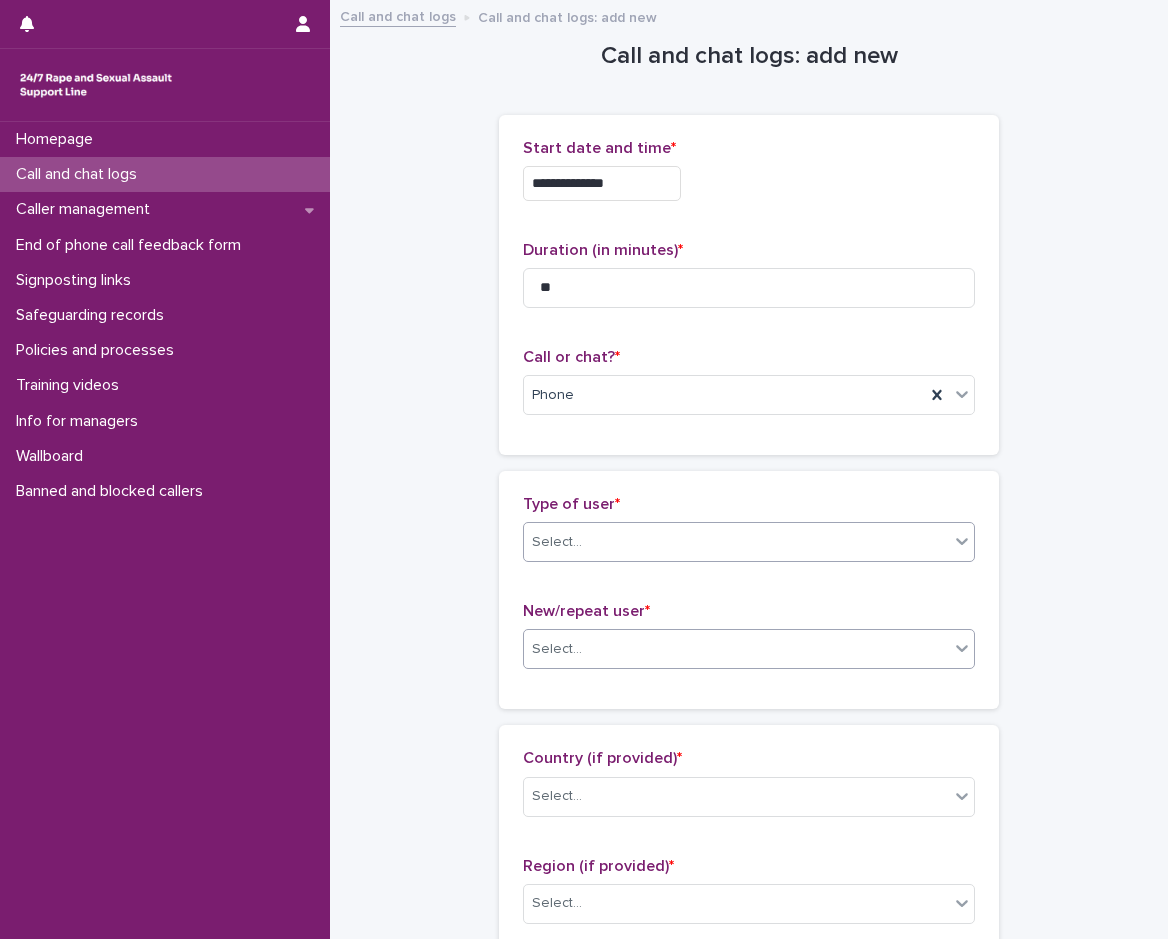 click on "Select..." at bounding box center (557, 649) 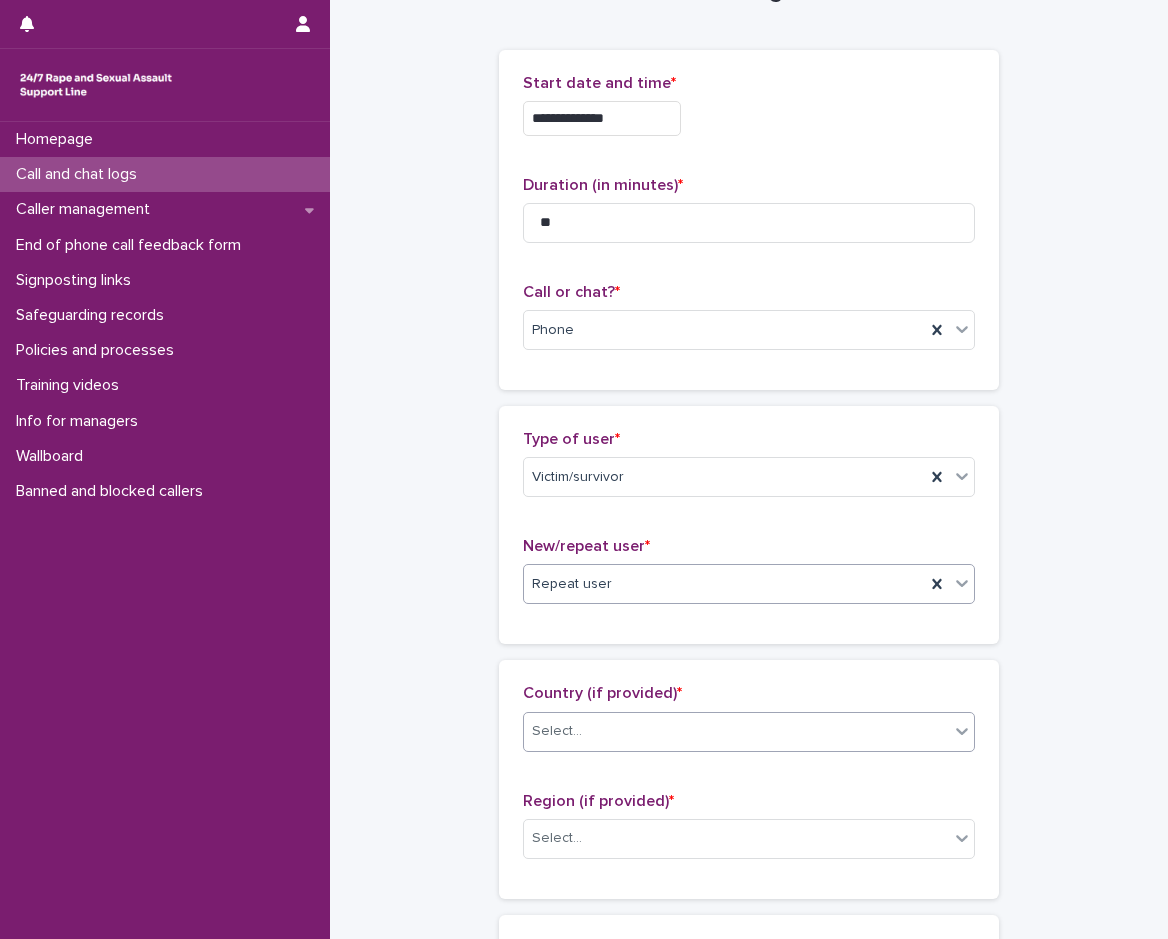 scroll, scrollTop: 100, scrollLeft: 0, axis: vertical 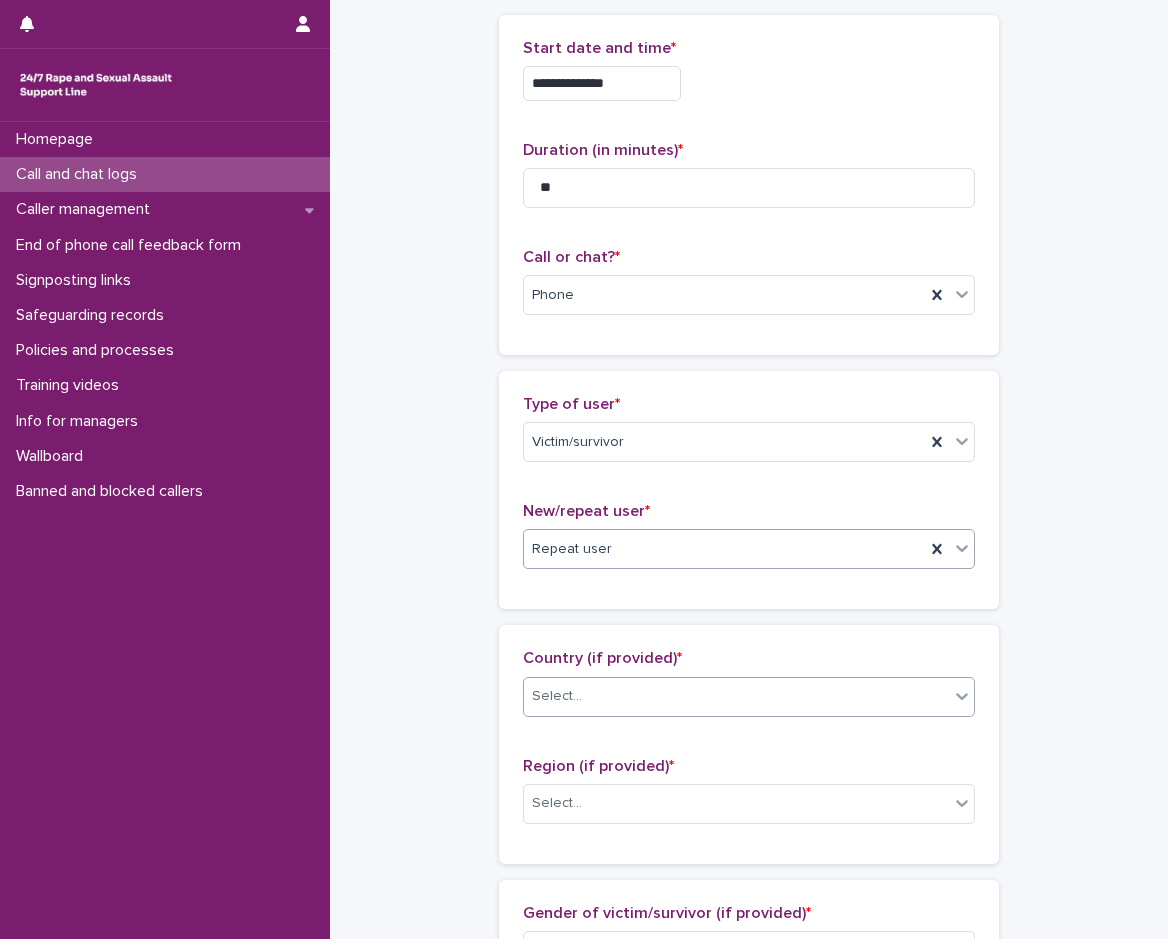 click on "Select..." at bounding box center (736, 696) 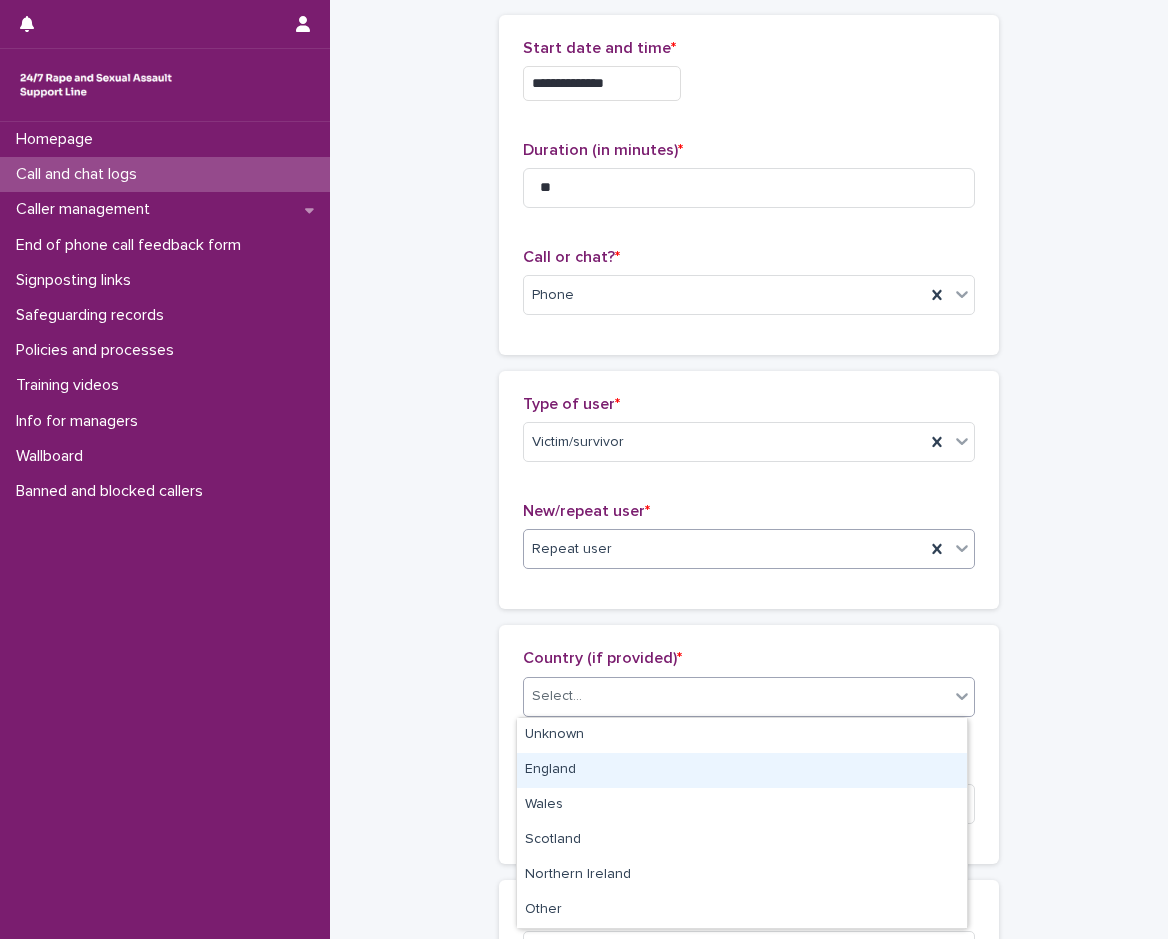 drag, startPoint x: 572, startPoint y: 776, endPoint x: 585, endPoint y: 760, distance: 20.615528 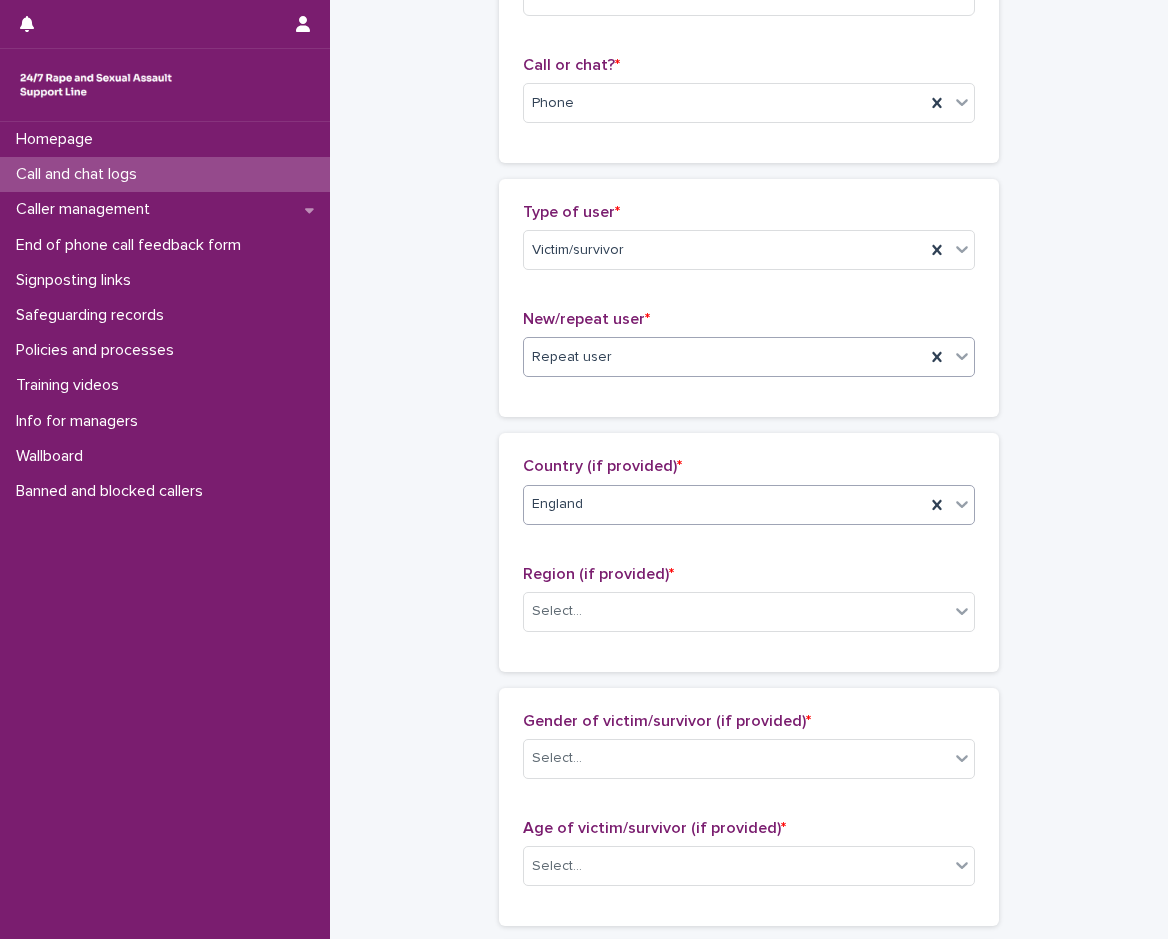 scroll, scrollTop: 300, scrollLeft: 0, axis: vertical 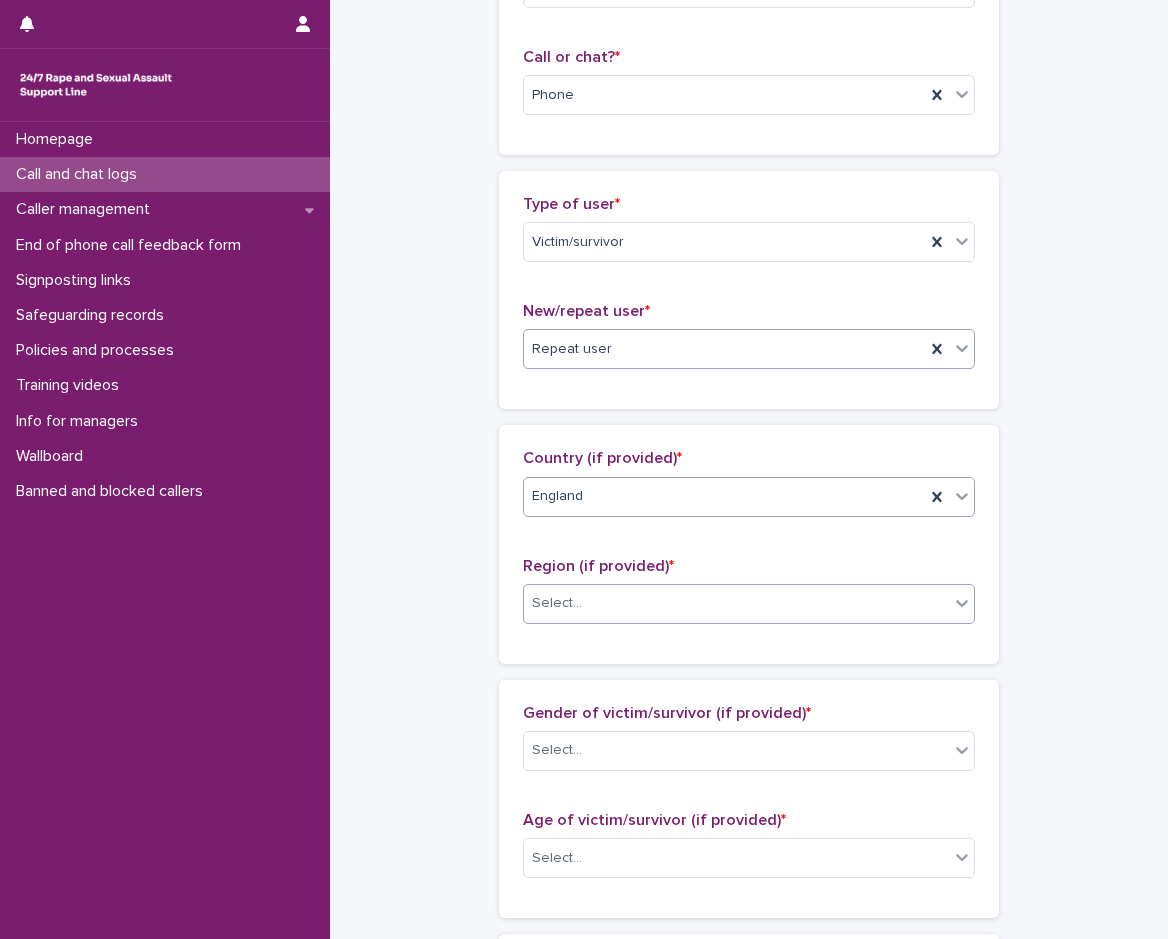 click on "Select..." at bounding box center [736, 603] 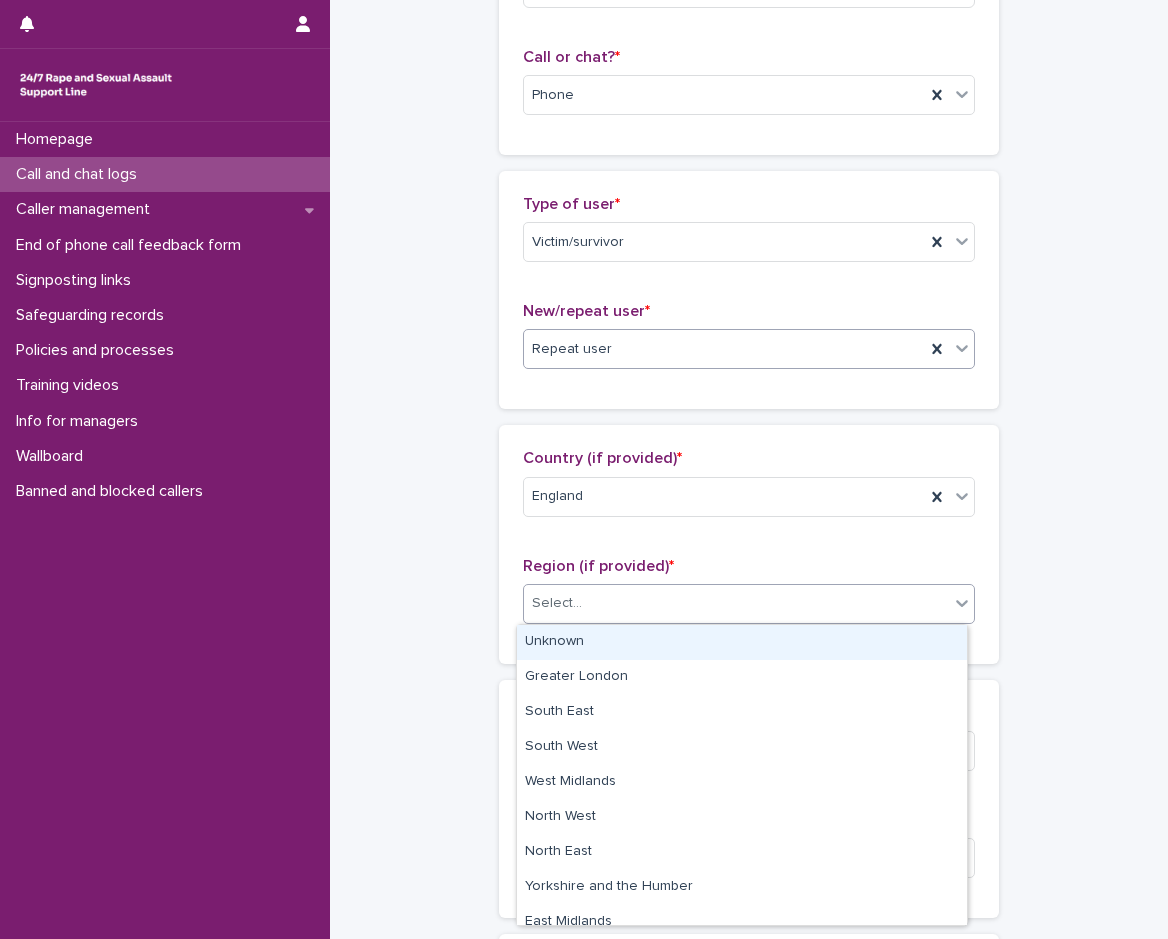 click on "Unknown" at bounding box center (742, 642) 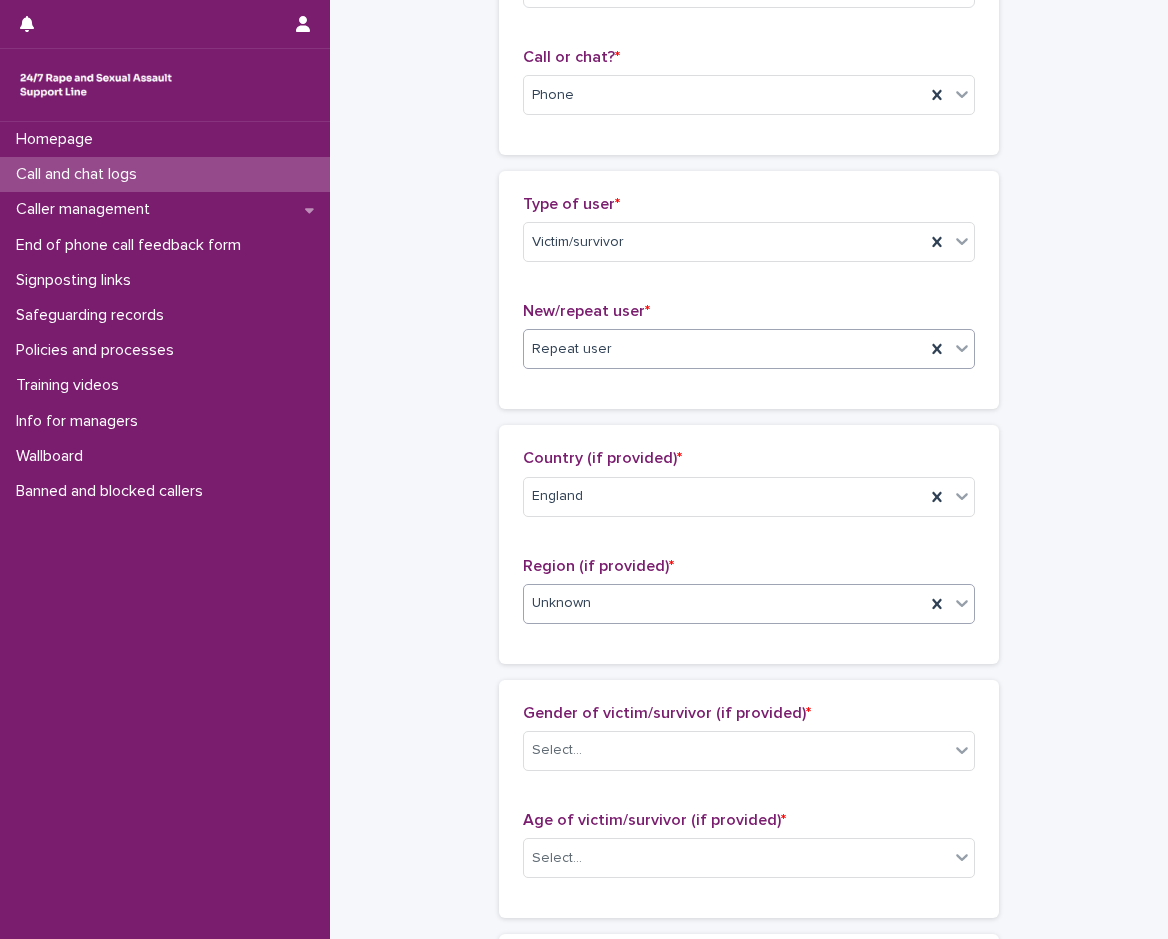 scroll, scrollTop: 400, scrollLeft: 0, axis: vertical 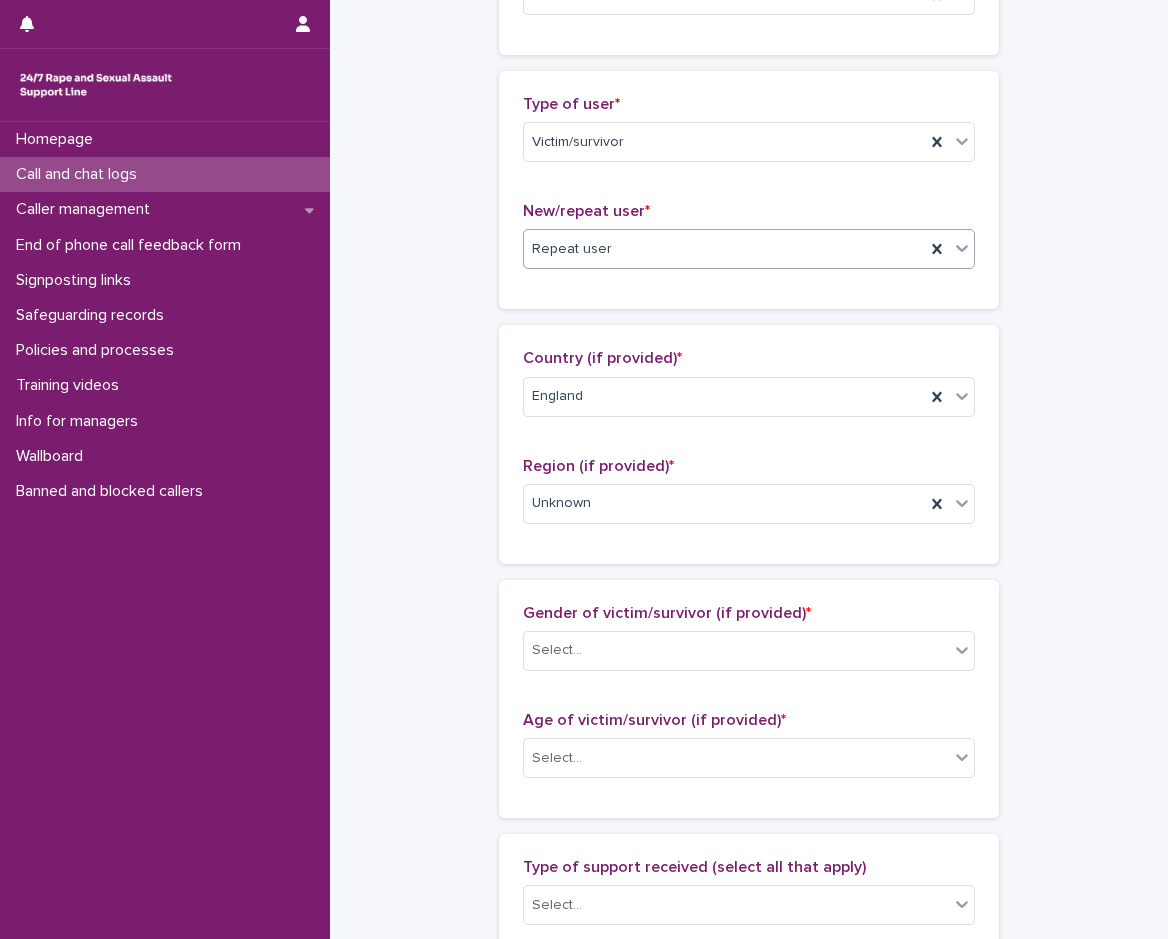 click on "Gender of victim/survivor (if provided) * Select..." at bounding box center [749, 645] 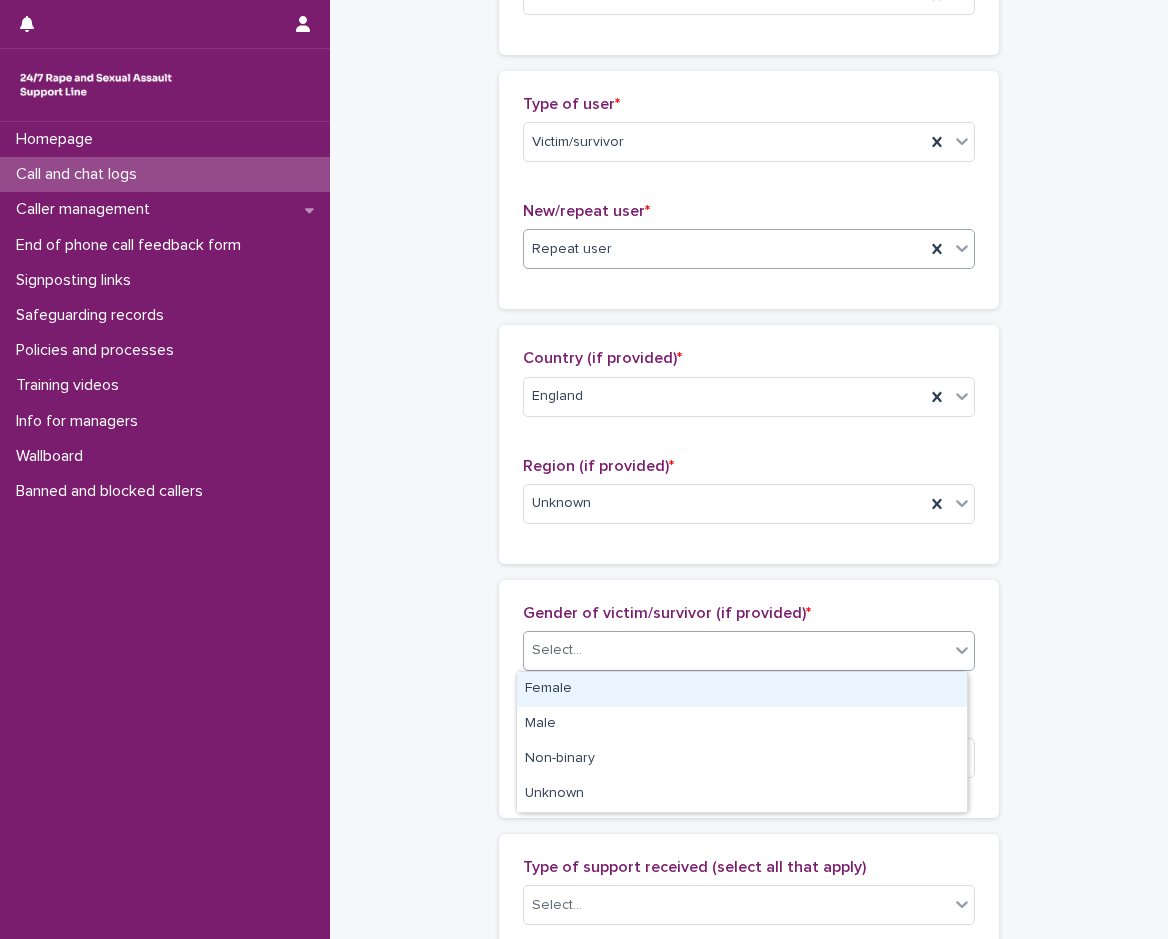 click on "Select..." at bounding box center [736, 650] 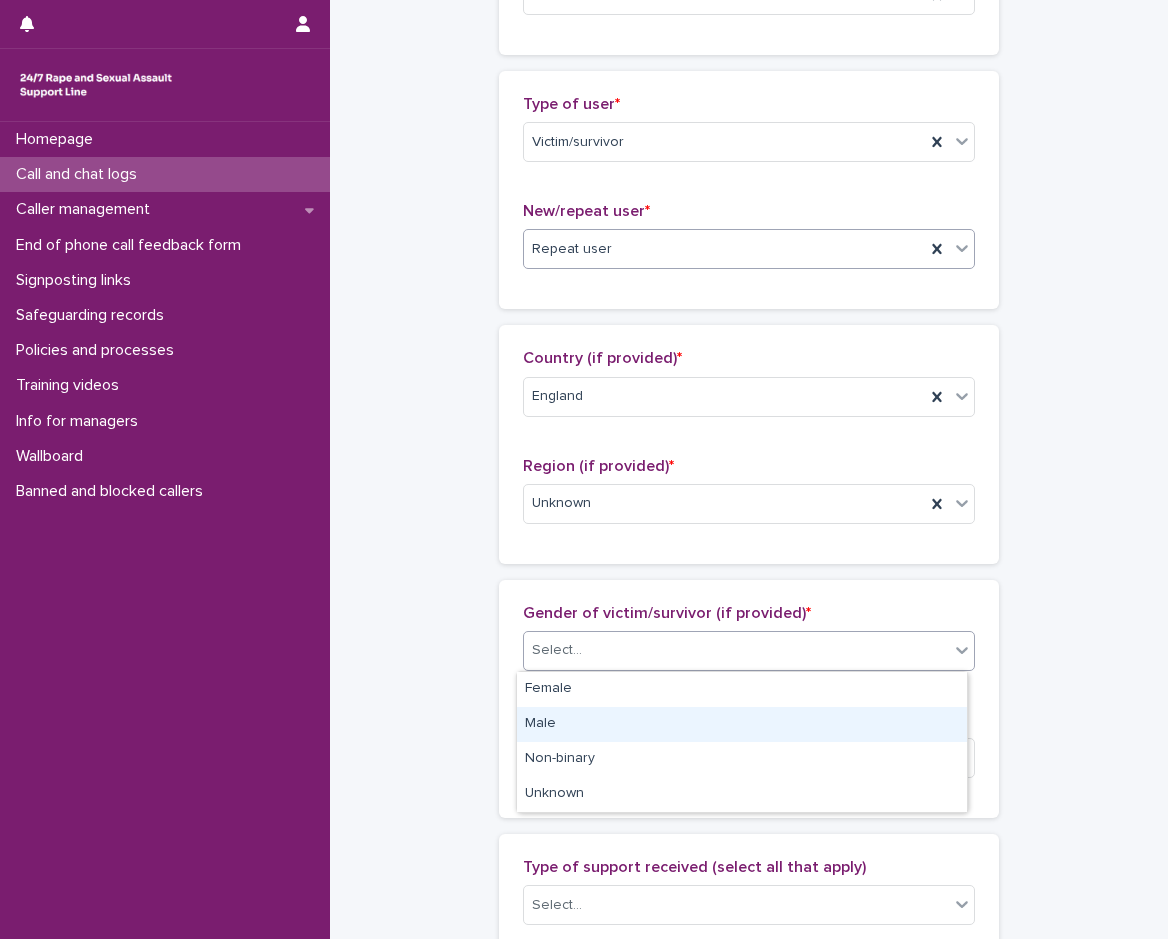 click on "Male" at bounding box center [742, 724] 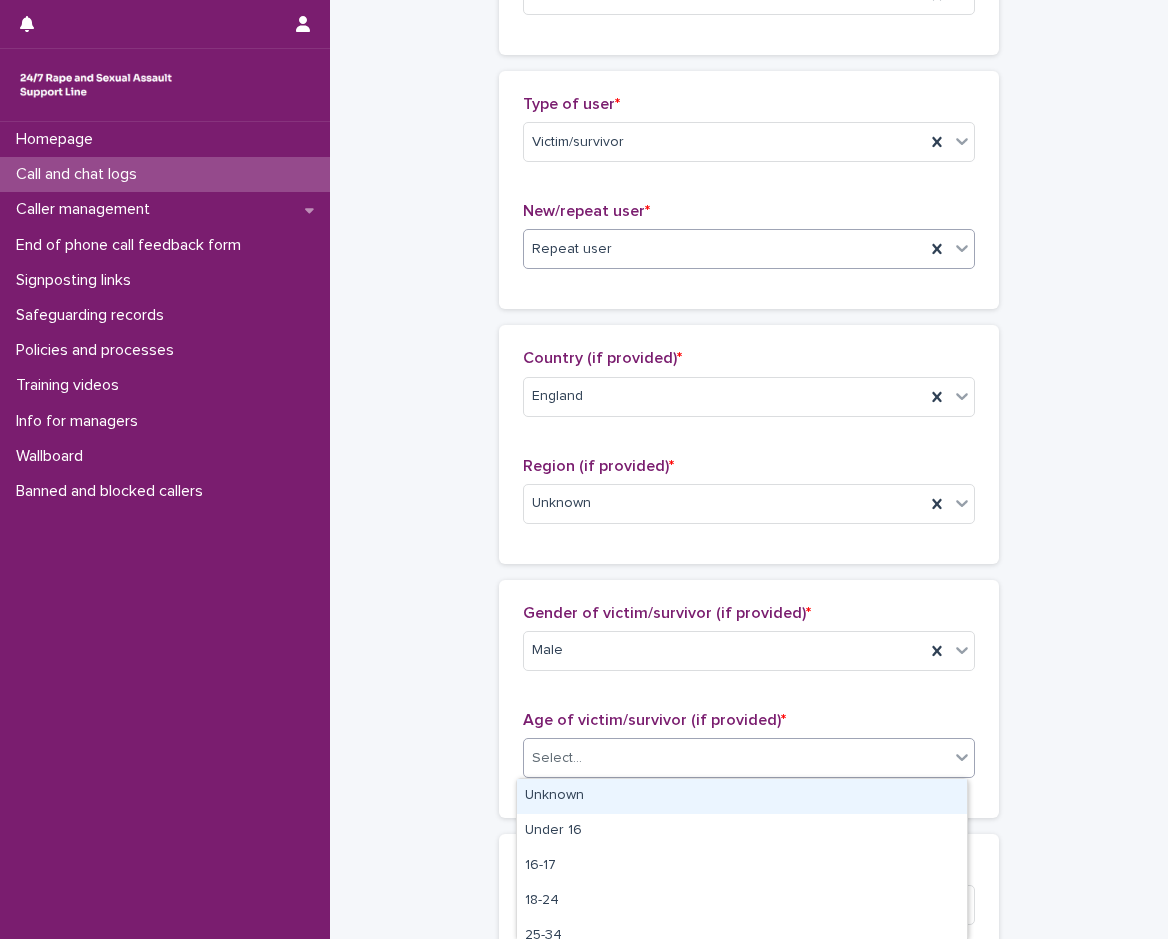 click on "Select..." at bounding box center [557, 758] 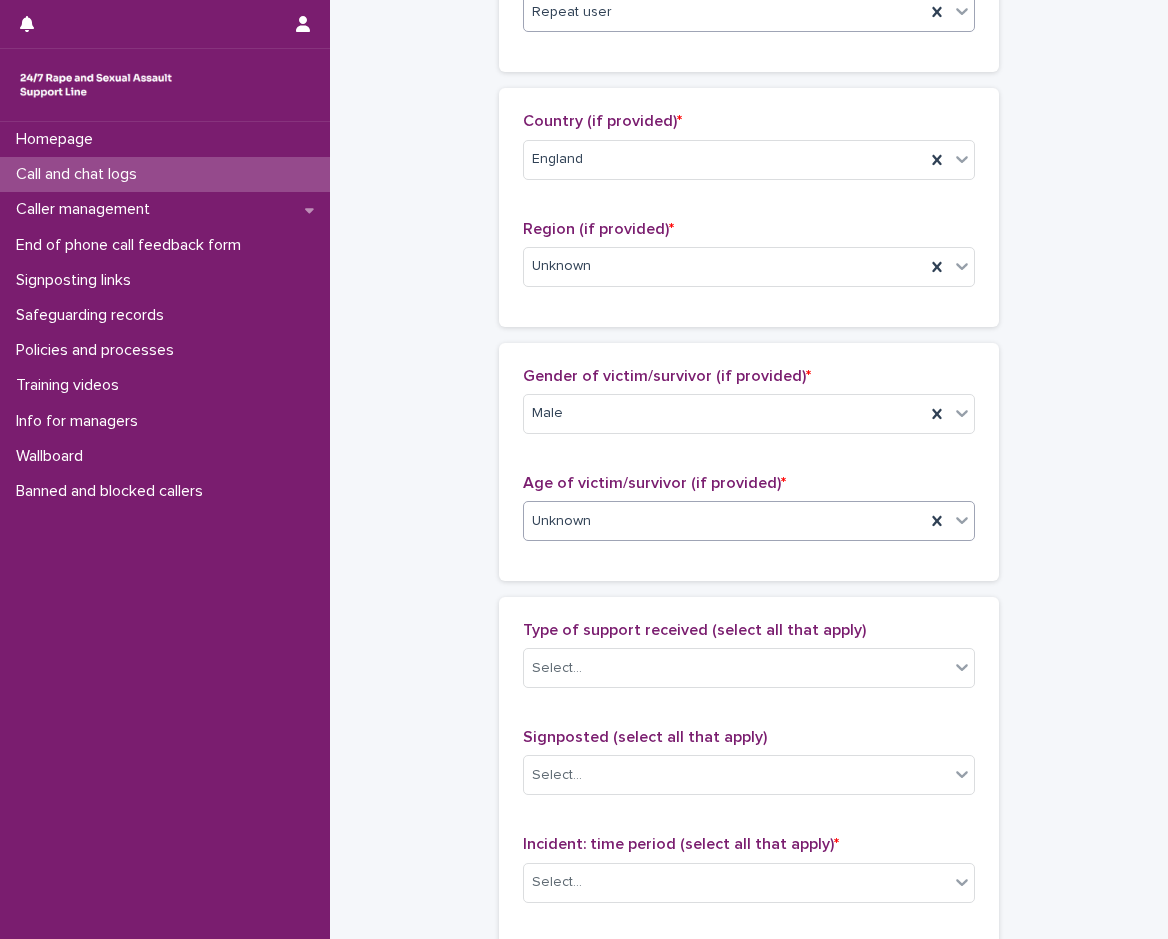 scroll, scrollTop: 700, scrollLeft: 0, axis: vertical 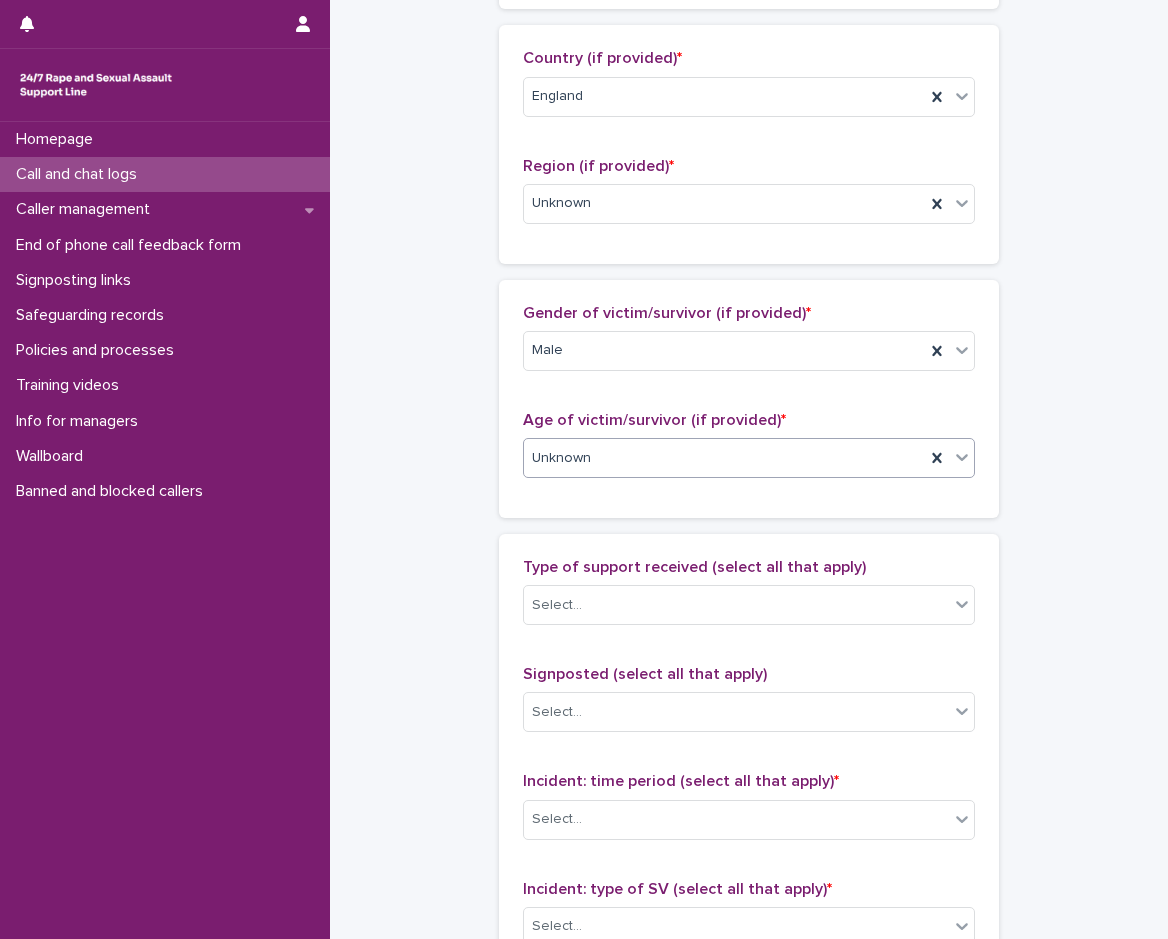 click on "Type of support received (select all that apply) Select..." at bounding box center [749, 599] 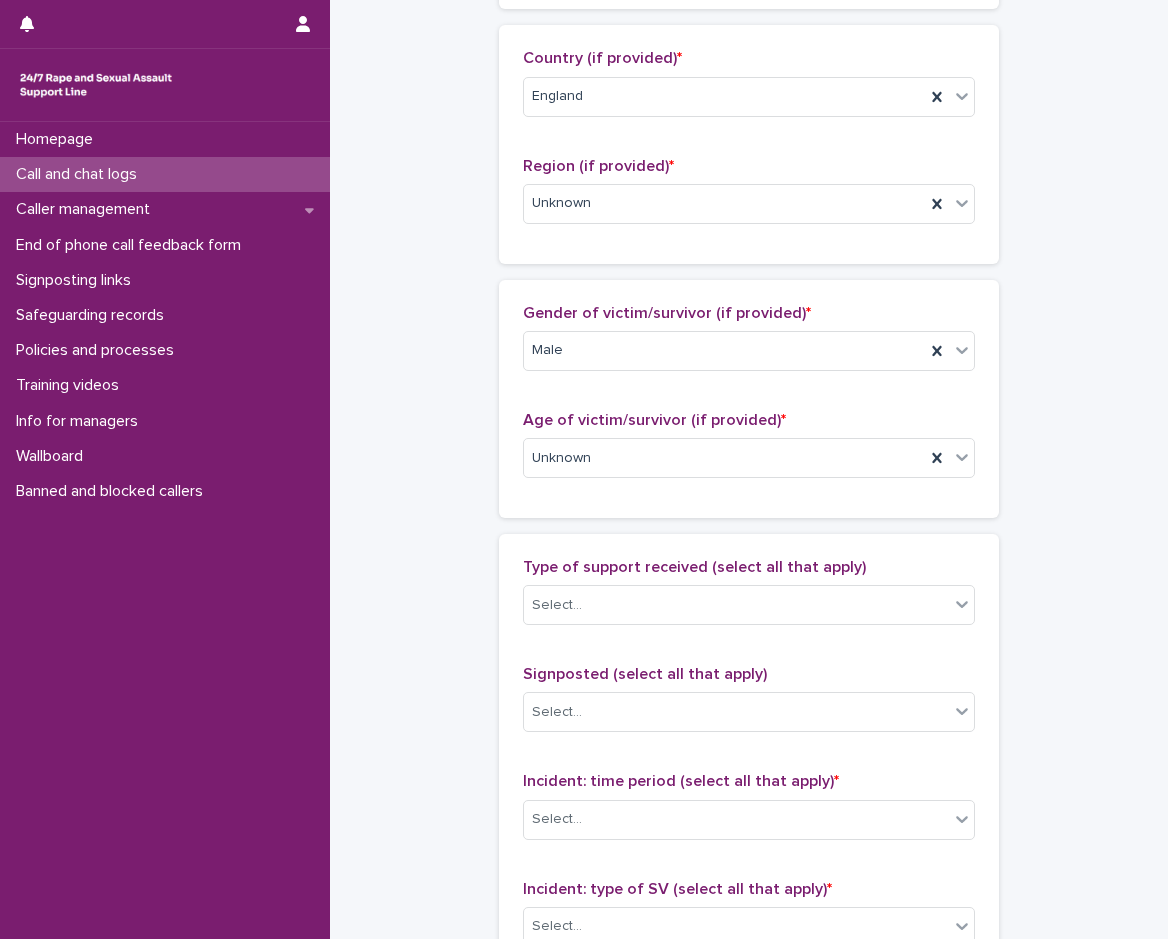 click on "Type of support received (select all that apply) Select..." at bounding box center (749, 599) 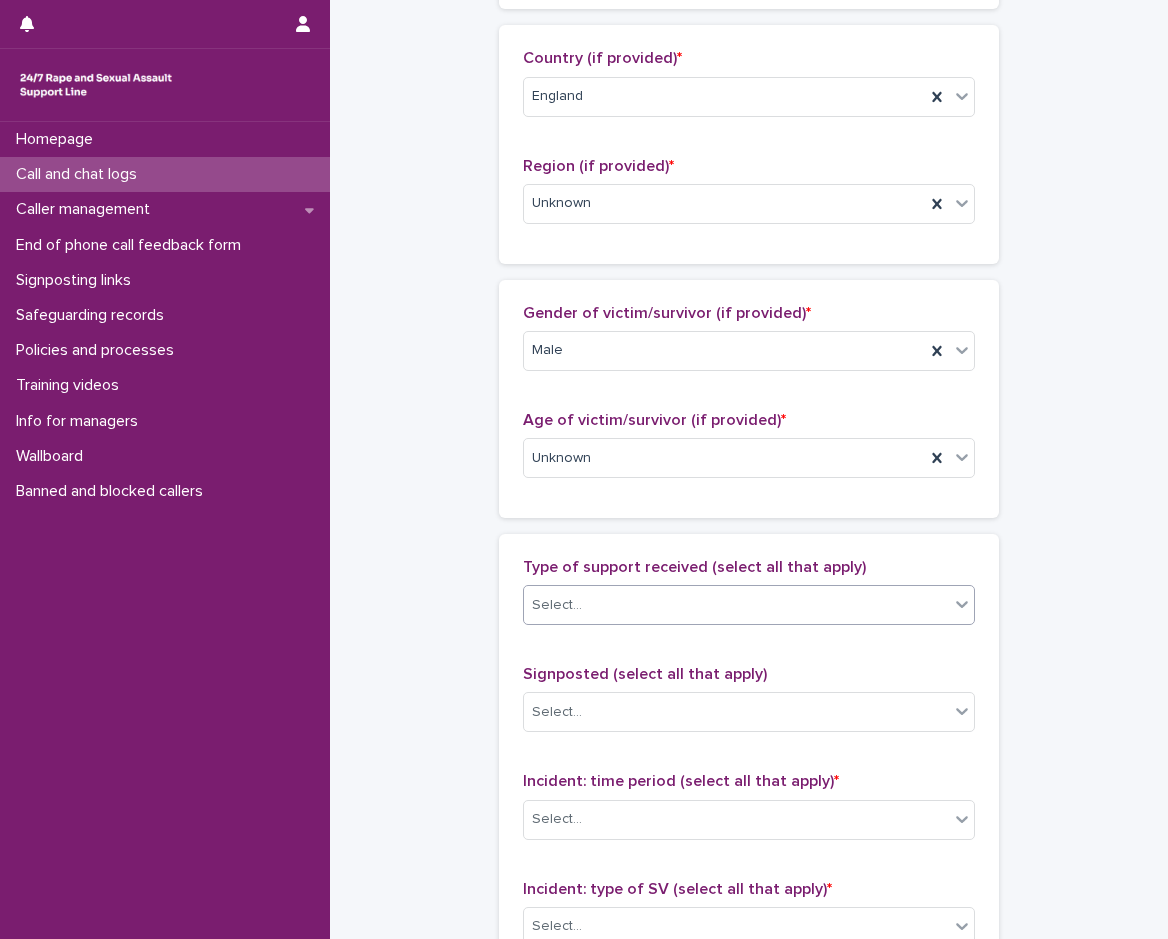 drag, startPoint x: 580, startPoint y: 583, endPoint x: 580, endPoint y: 609, distance: 26 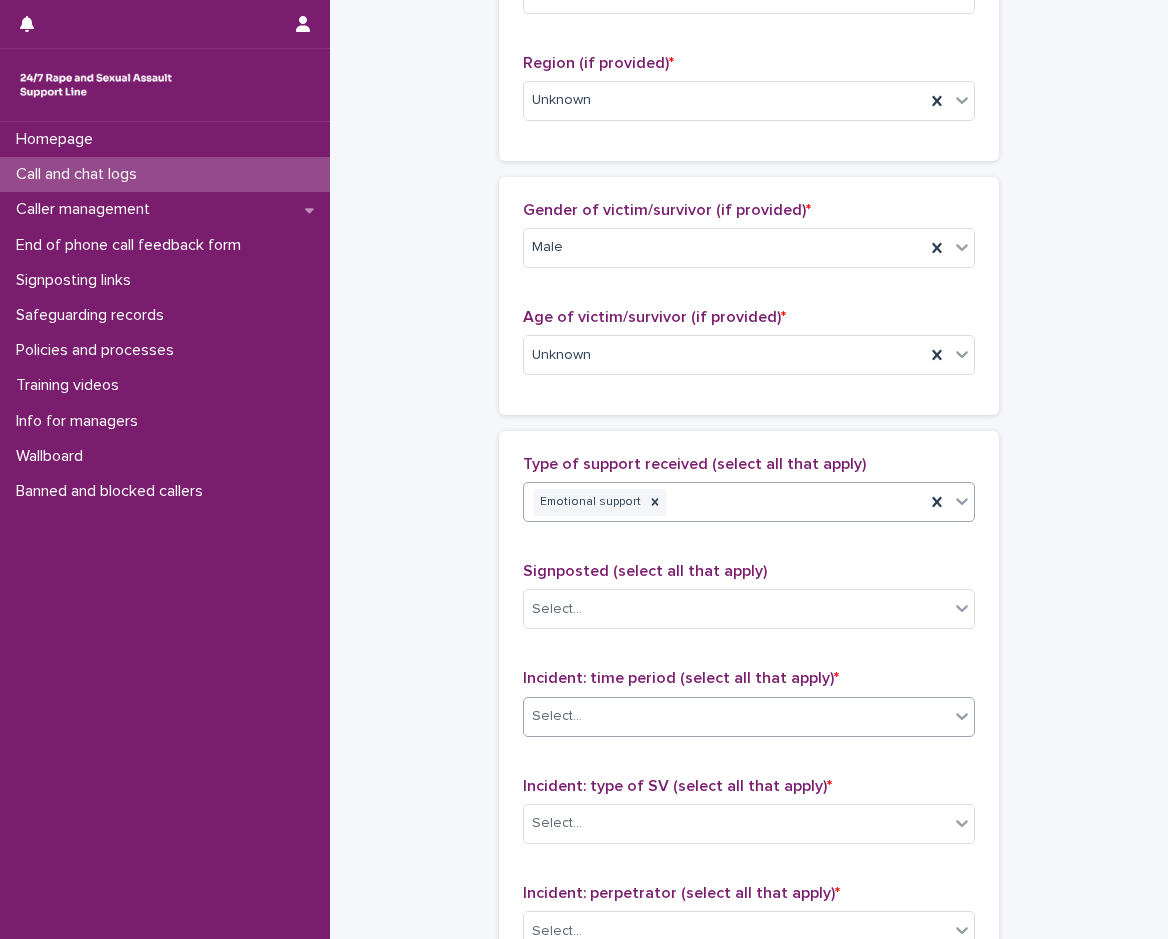 scroll, scrollTop: 900, scrollLeft: 0, axis: vertical 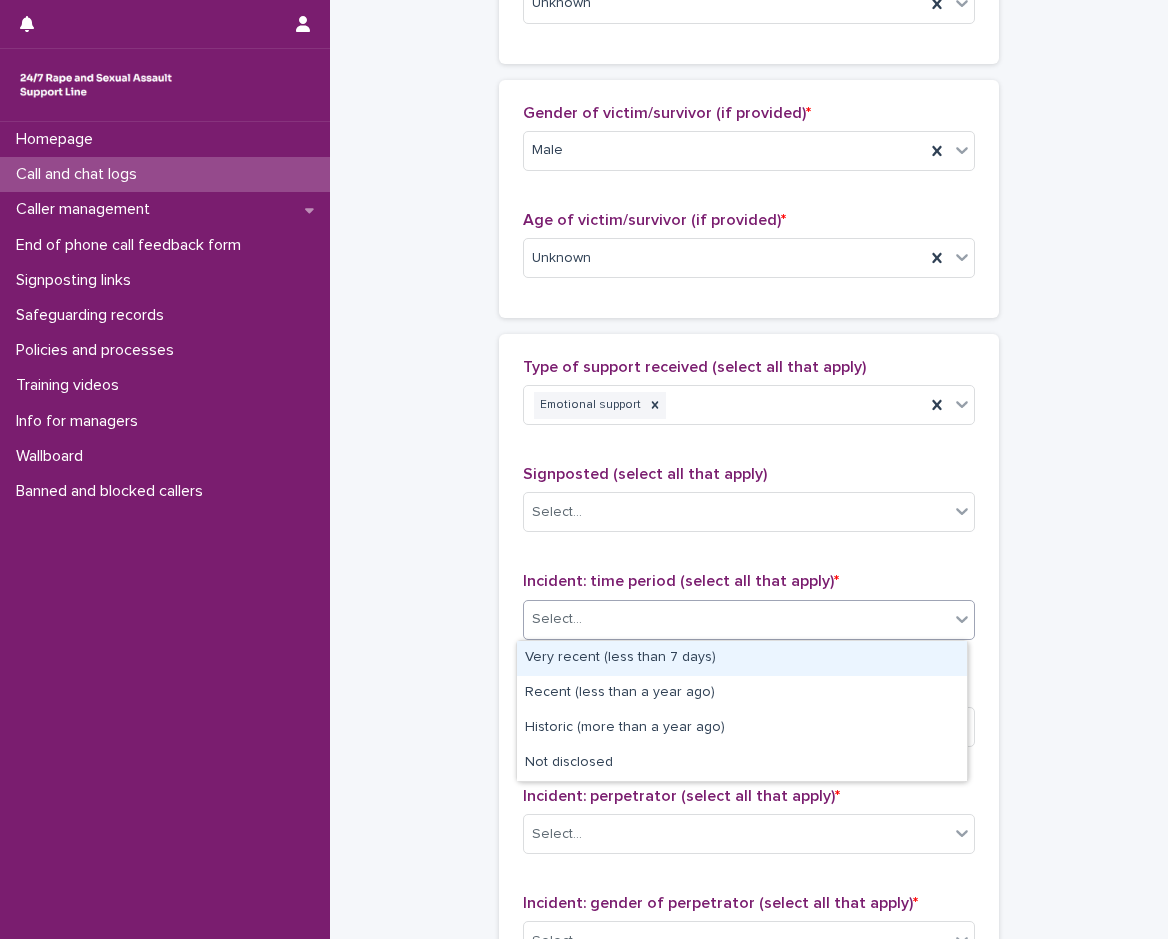 click on "Select..." at bounding box center [557, 619] 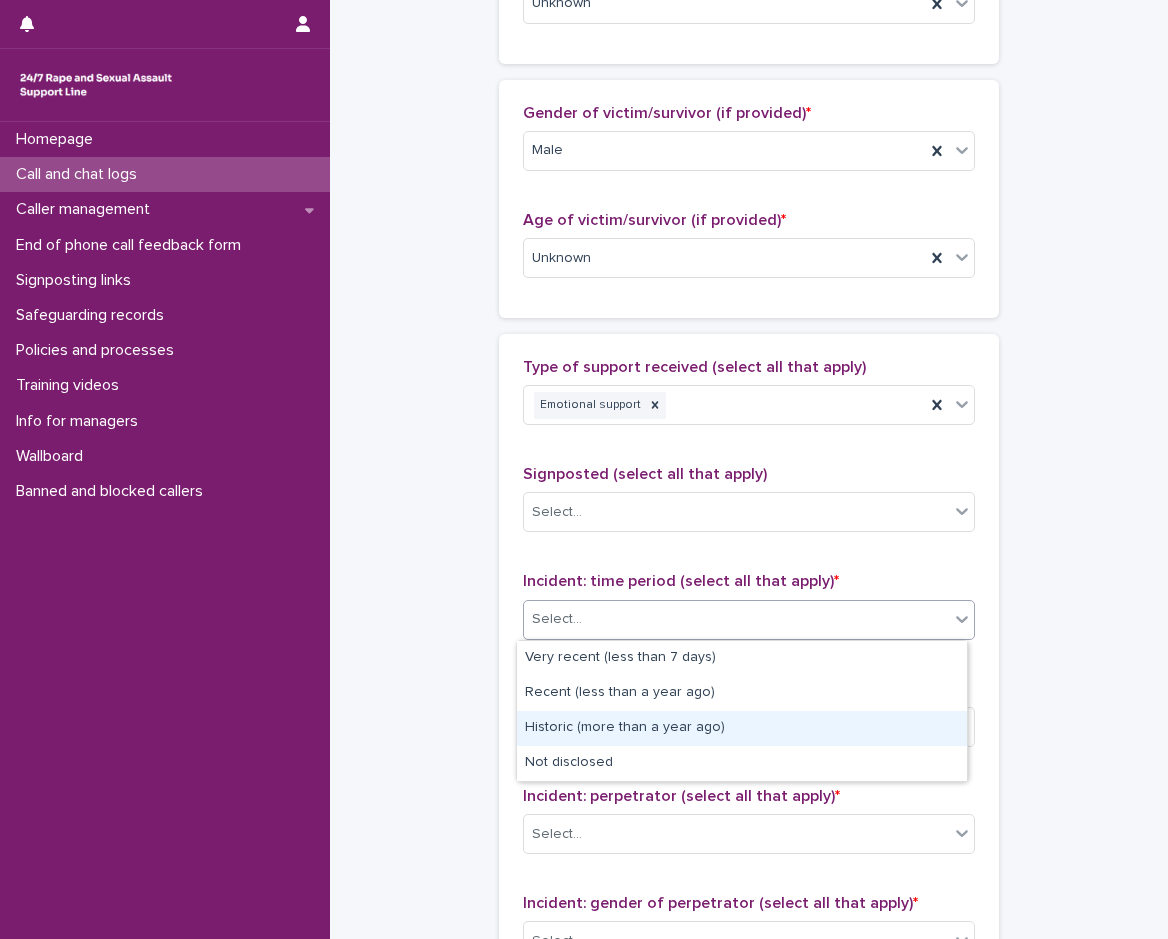click on "Historic (more than a year ago)" at bounding box center (742, 728) 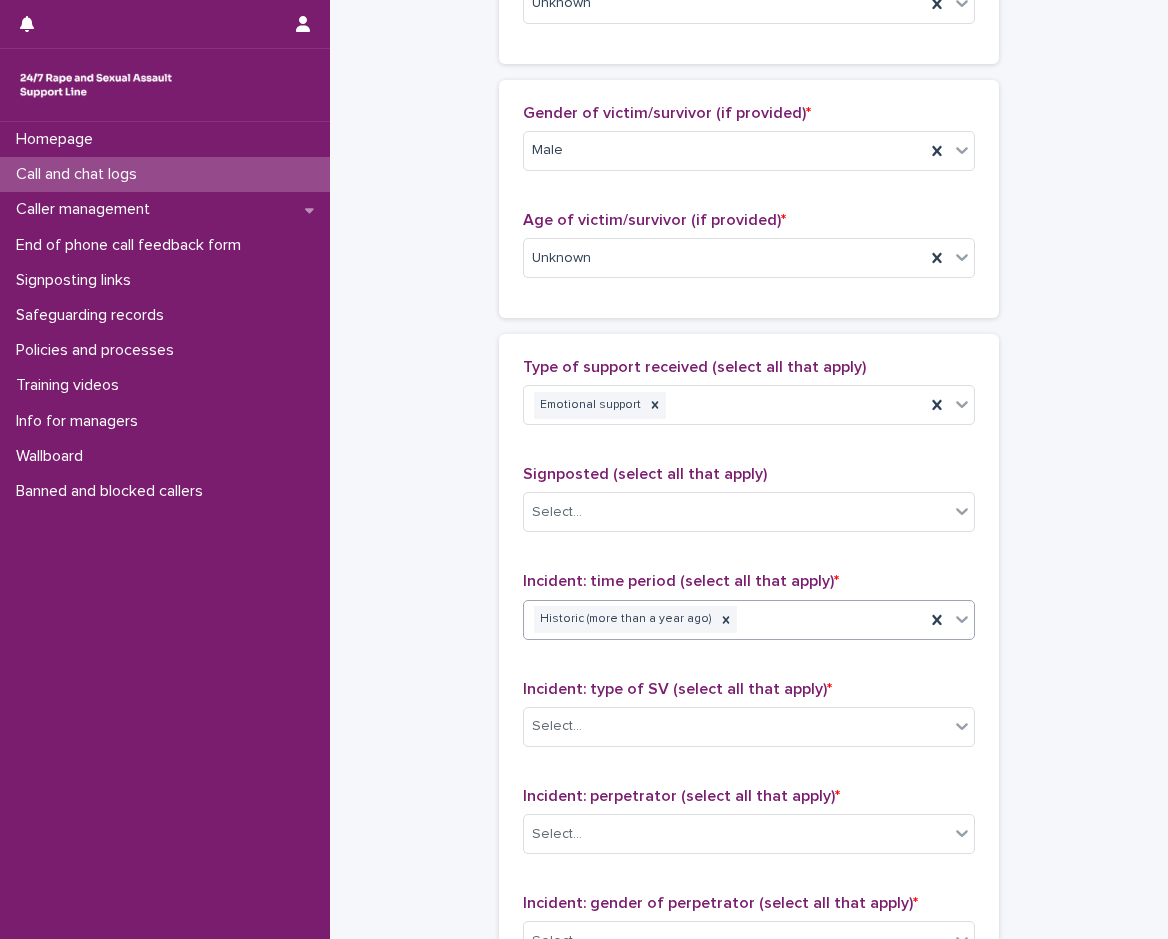 click at bounding box center (585, 726) 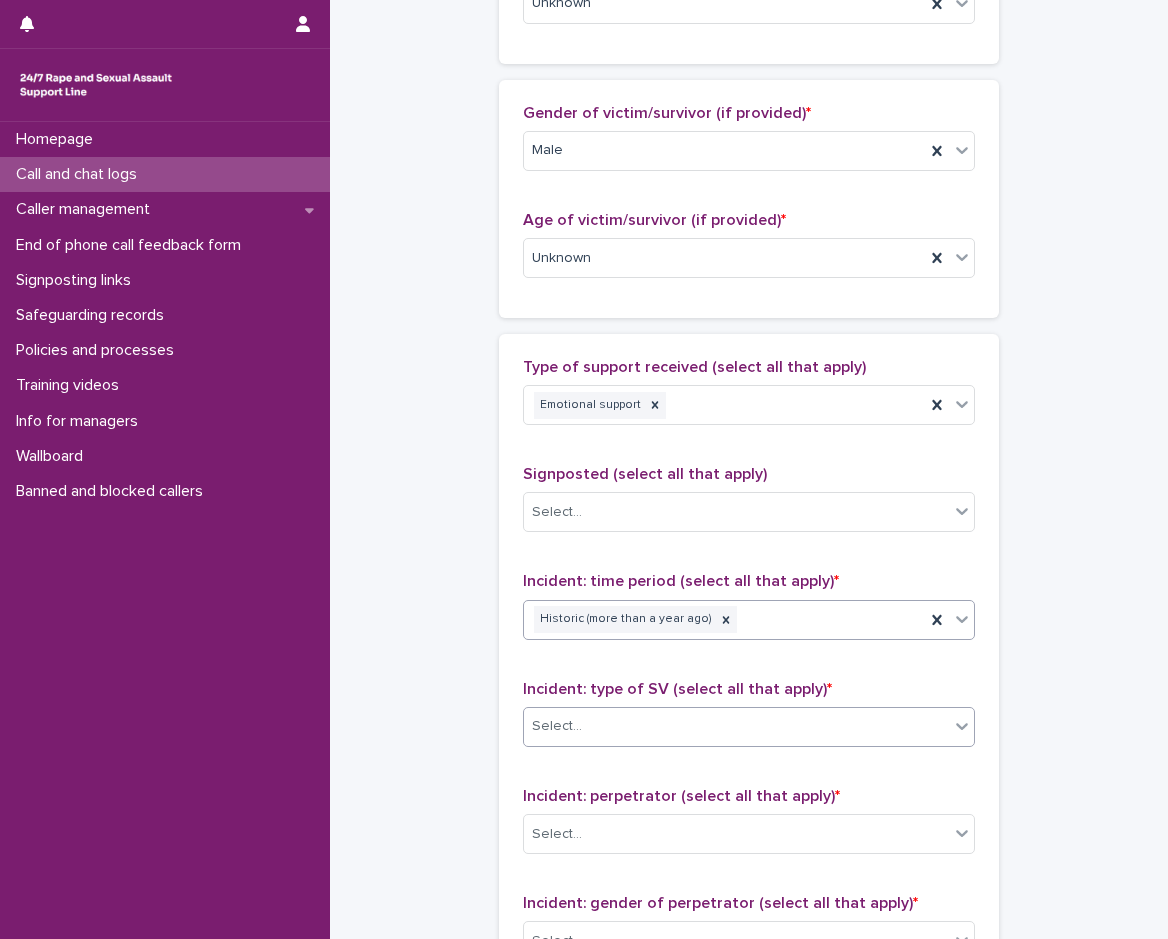 drag, startPoint x: 573, startPoint y: 709, endPoint x: 575, endPoint y: 733, distance: 24.083189 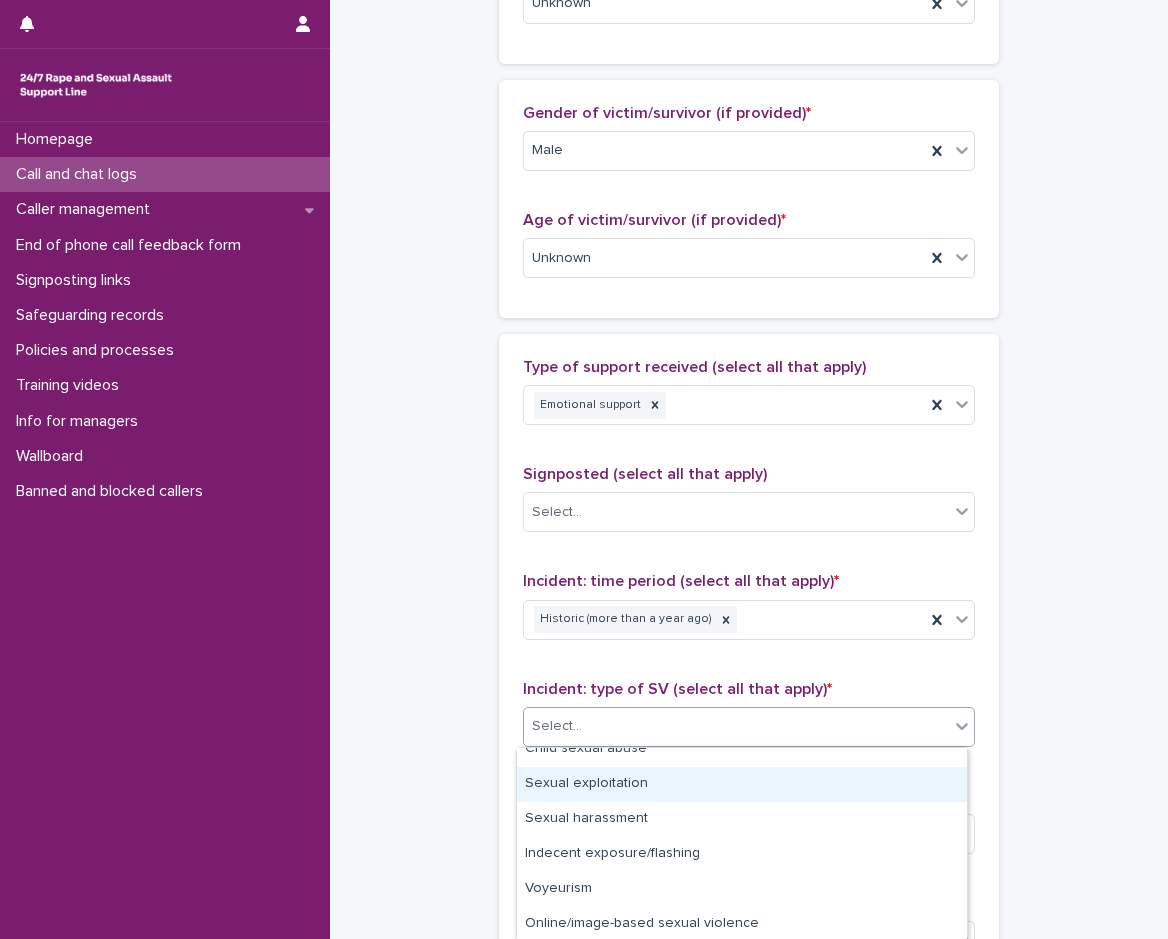 scroll, scrollTop: 158, scrollLeft: 0, axis: vertical 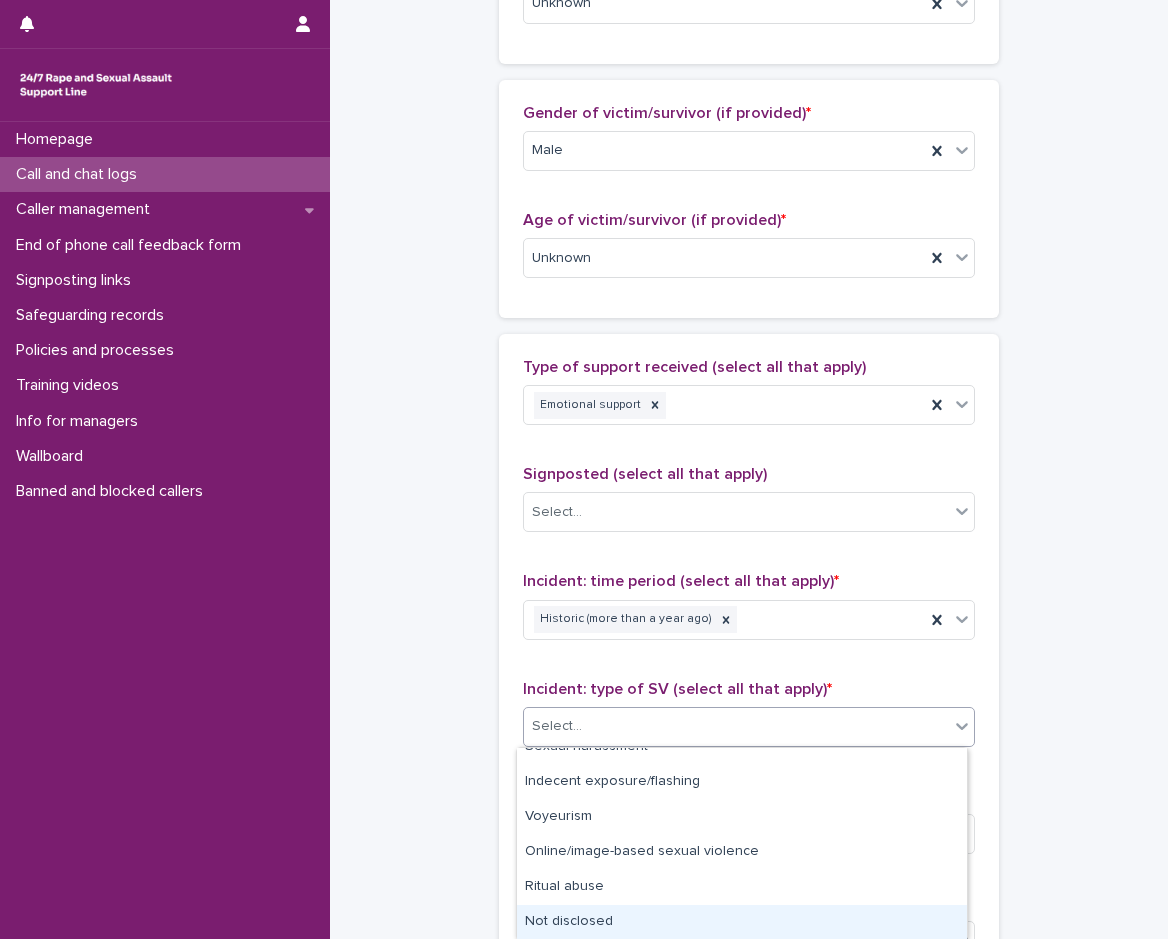 click on "Not disclosed" at bounding box center [742, 922] 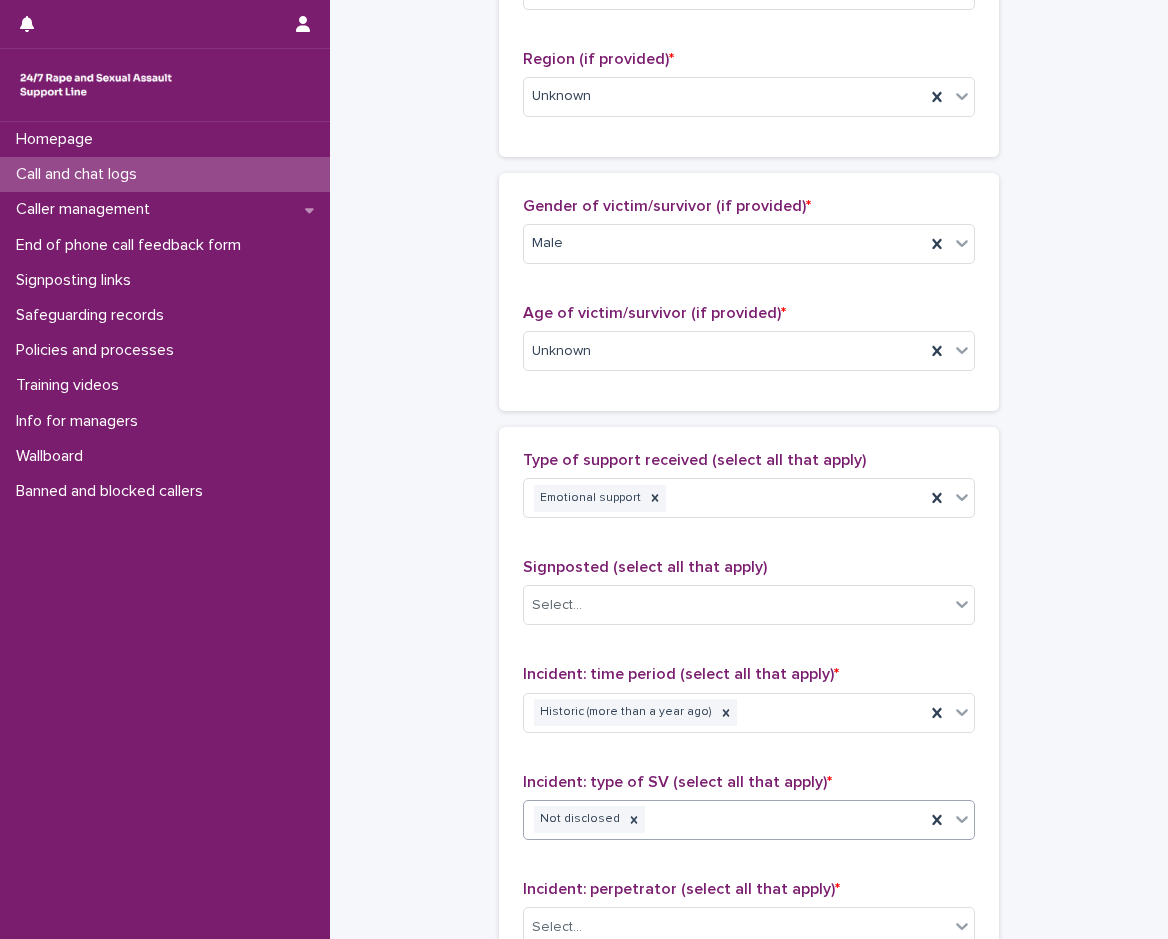 scroll, scrollTop: 1200, scrollLeft: 0, axis: vertical 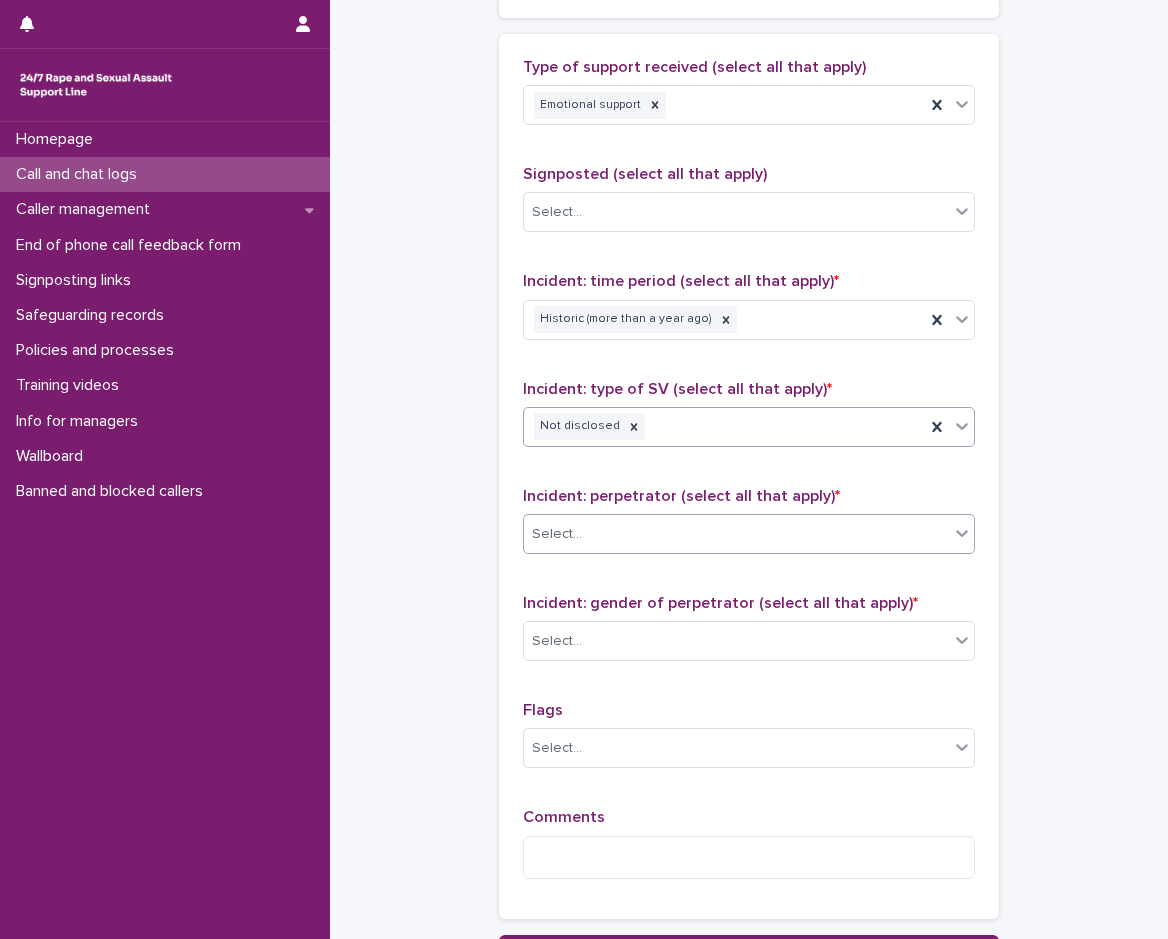 click on "Select..." at bounding box center (736, 534) 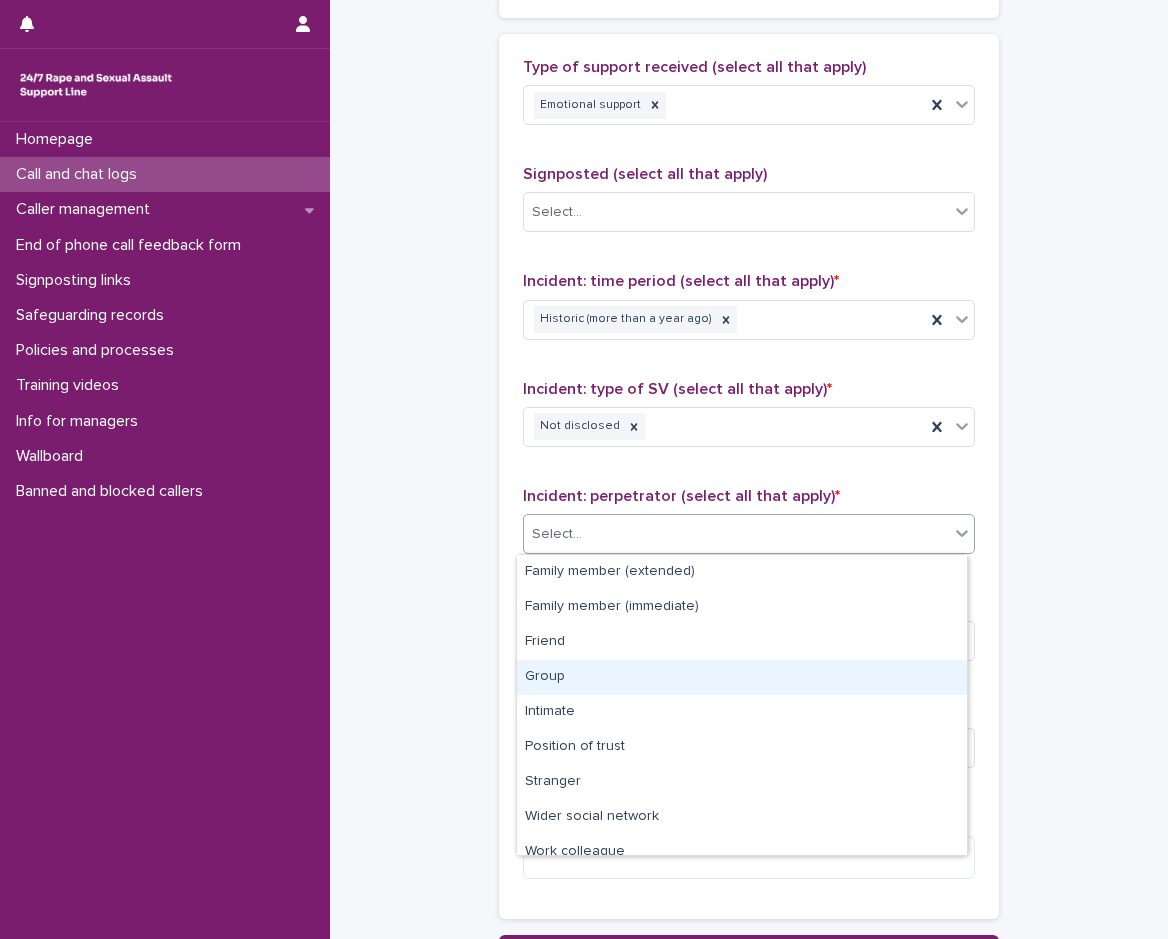 scroll, scrollTop: 85, scrollLeft: 0, axis: vertical 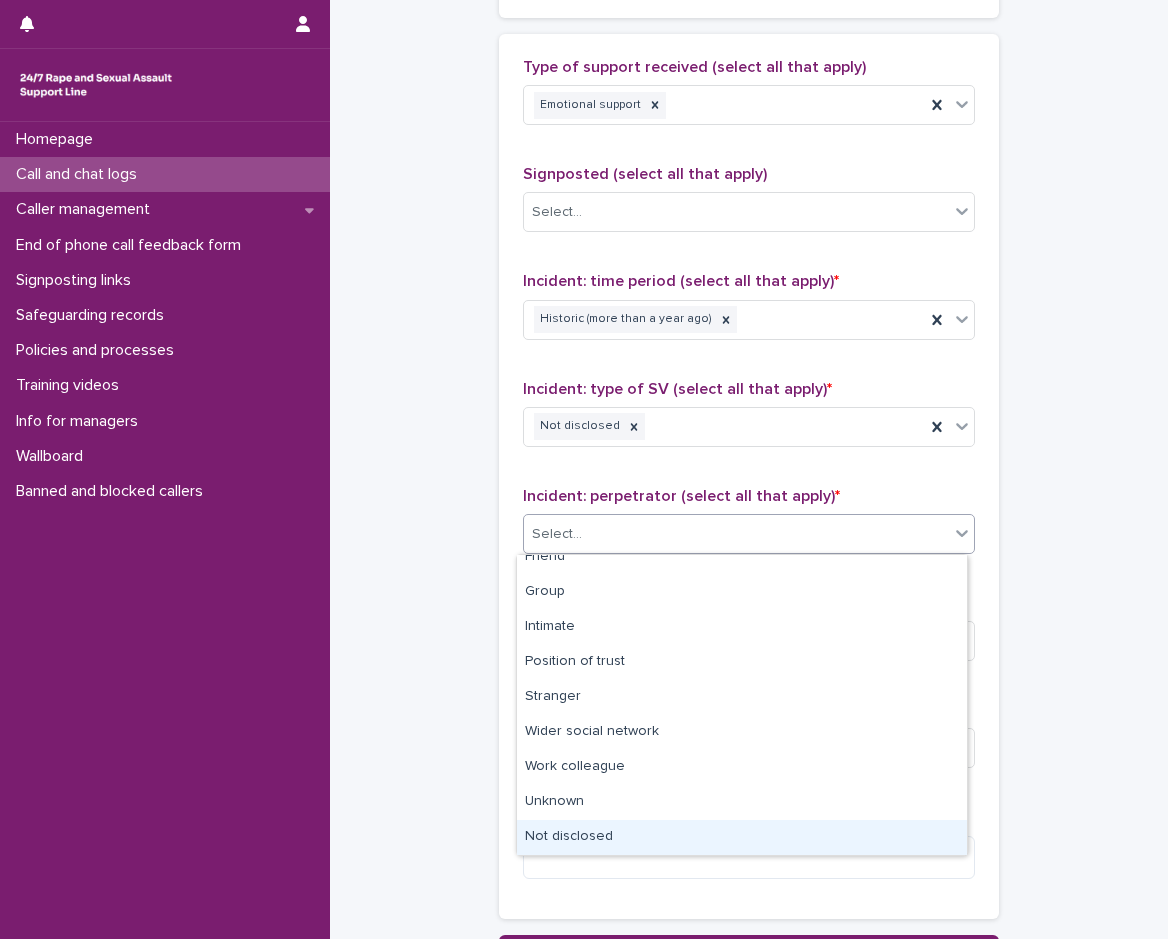 click on "Not disclosed" at bounding box center [742, 837] 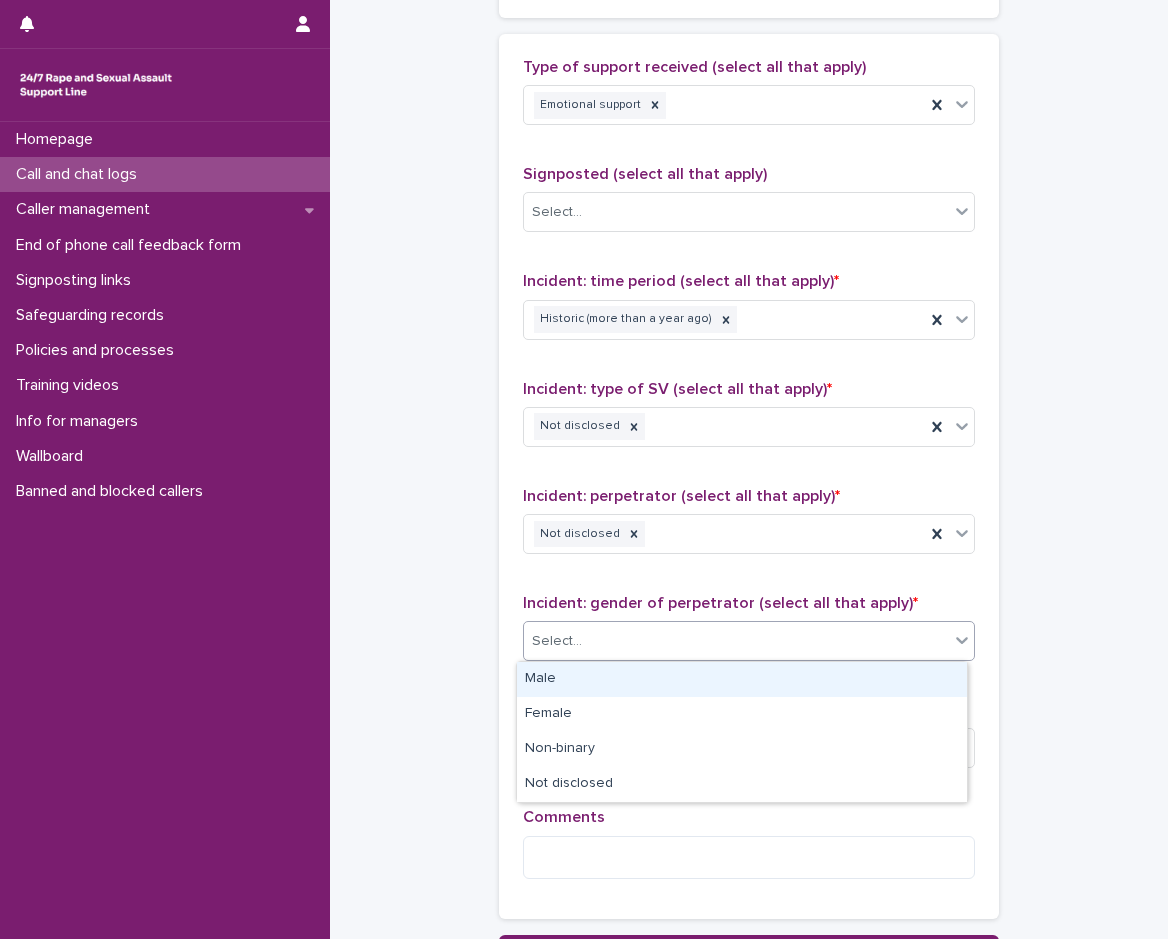 click on "Select..." at bounding box center [736, 641] 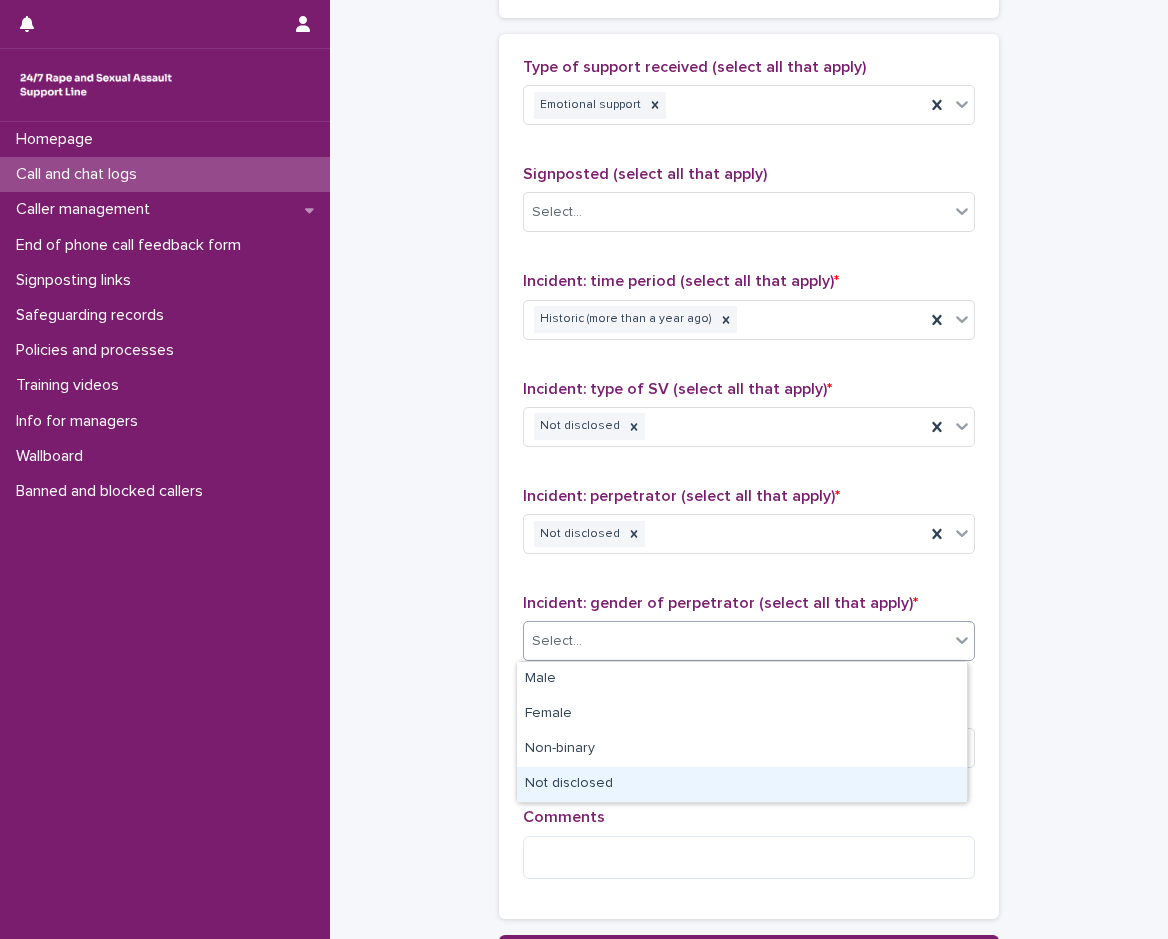 click on "Not disclosed" at bounding box center [742, 784] 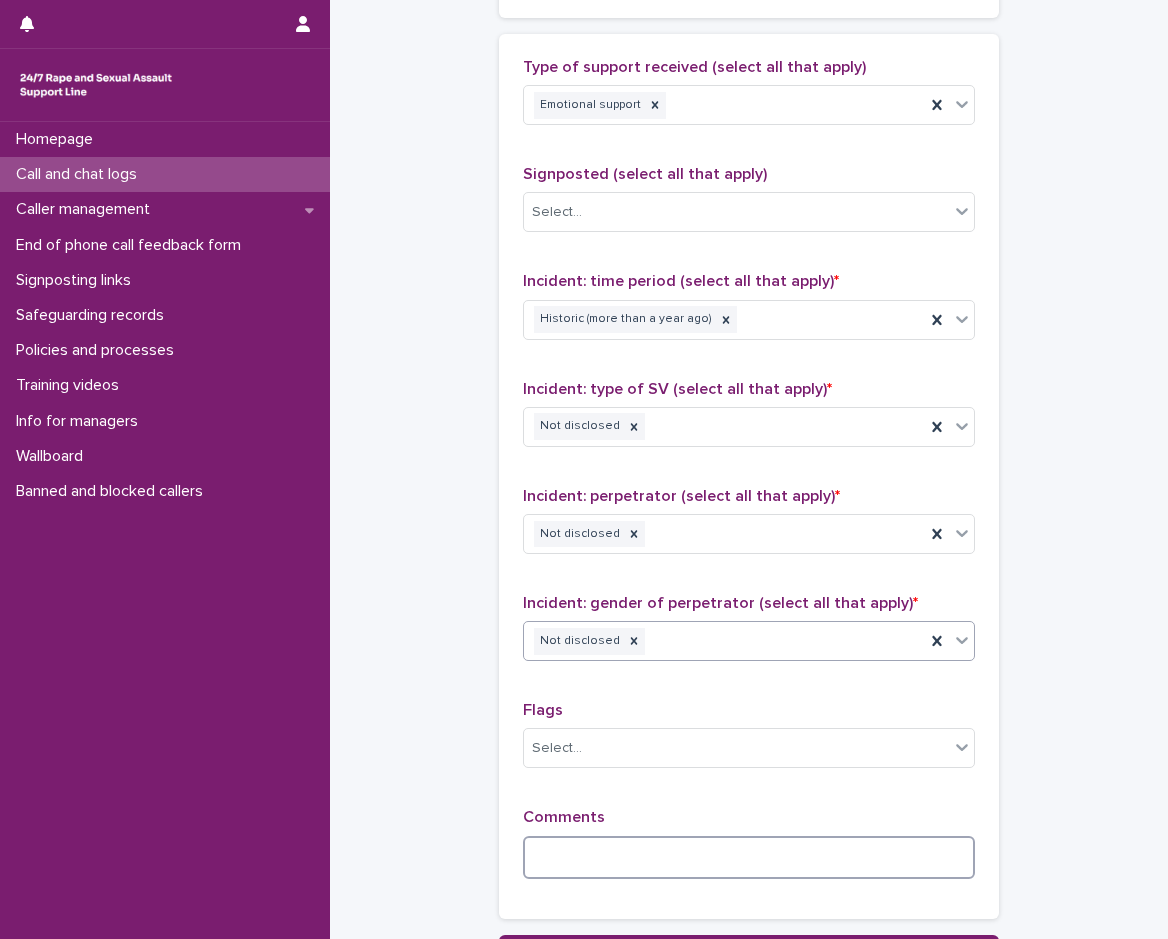 click at bounding box center [749, 857] 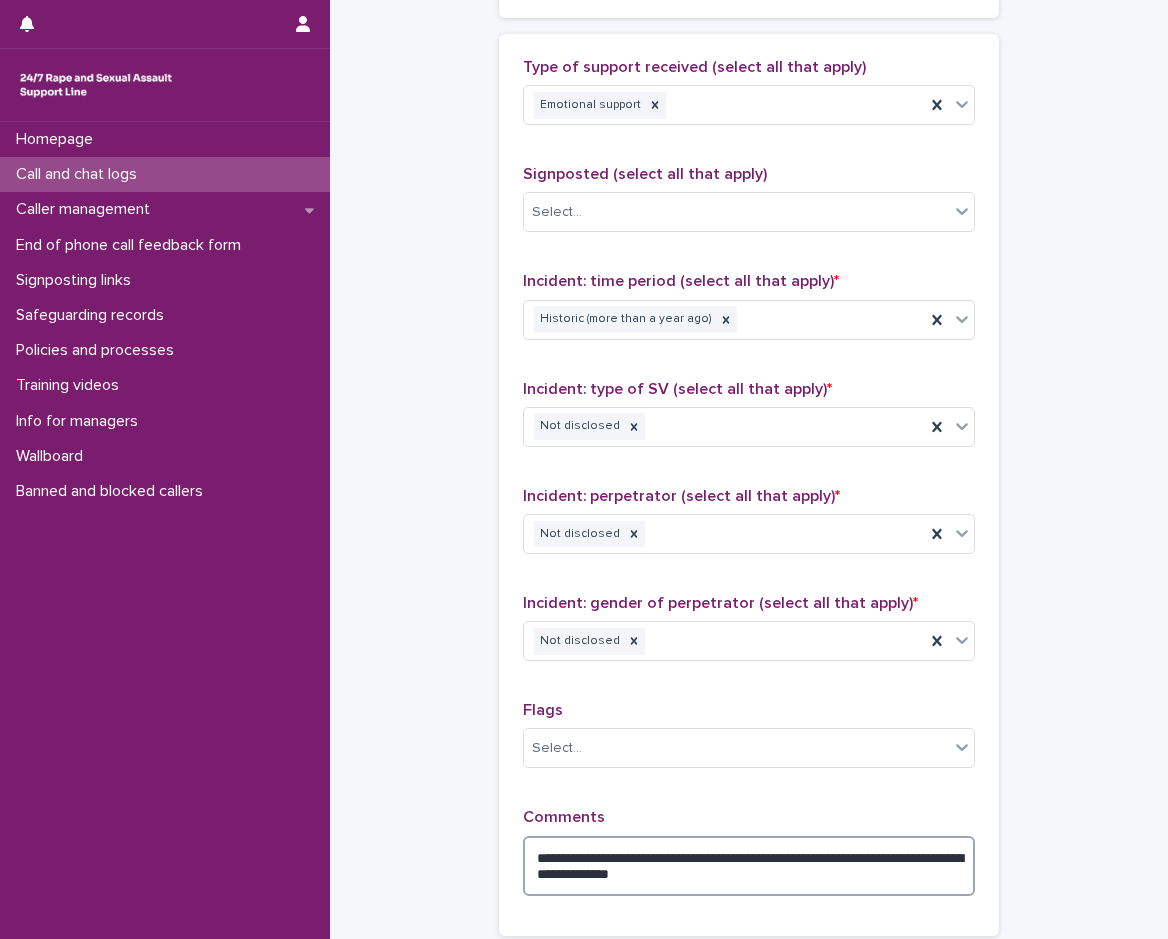 click on "**********" at bounding box center (749, 866) 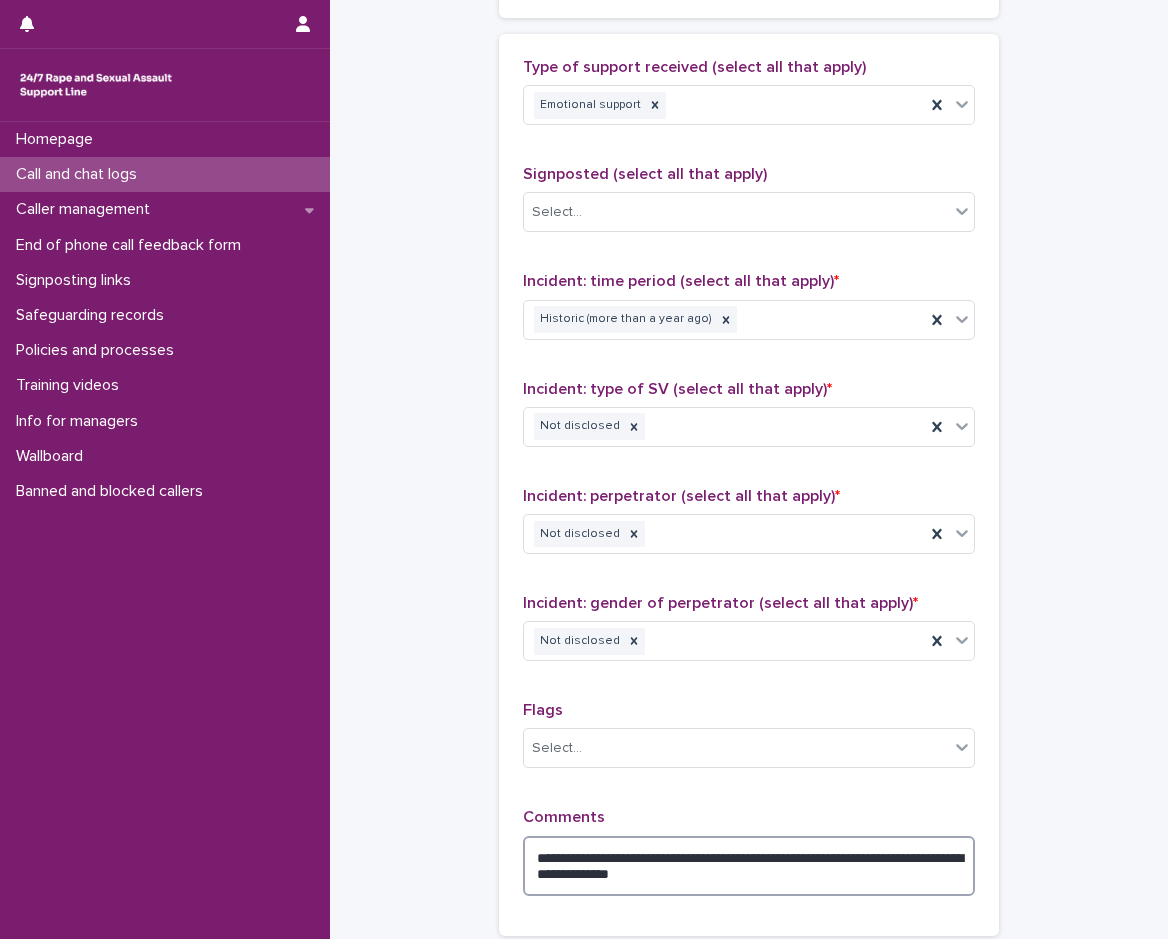click on "**********" at bounding box center [749, 866] 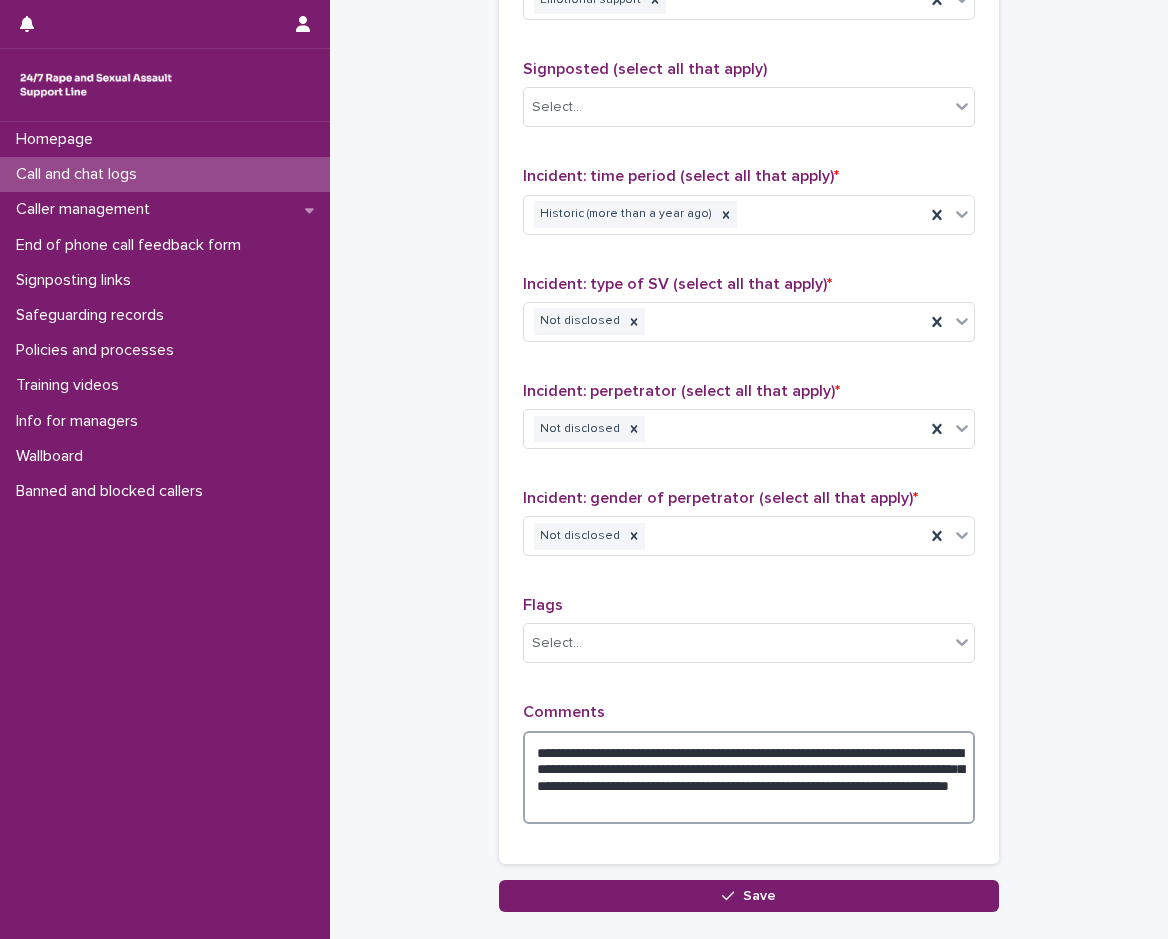 scroll, scrollTop: 1434, scrollLeft: 0, axis: vertical 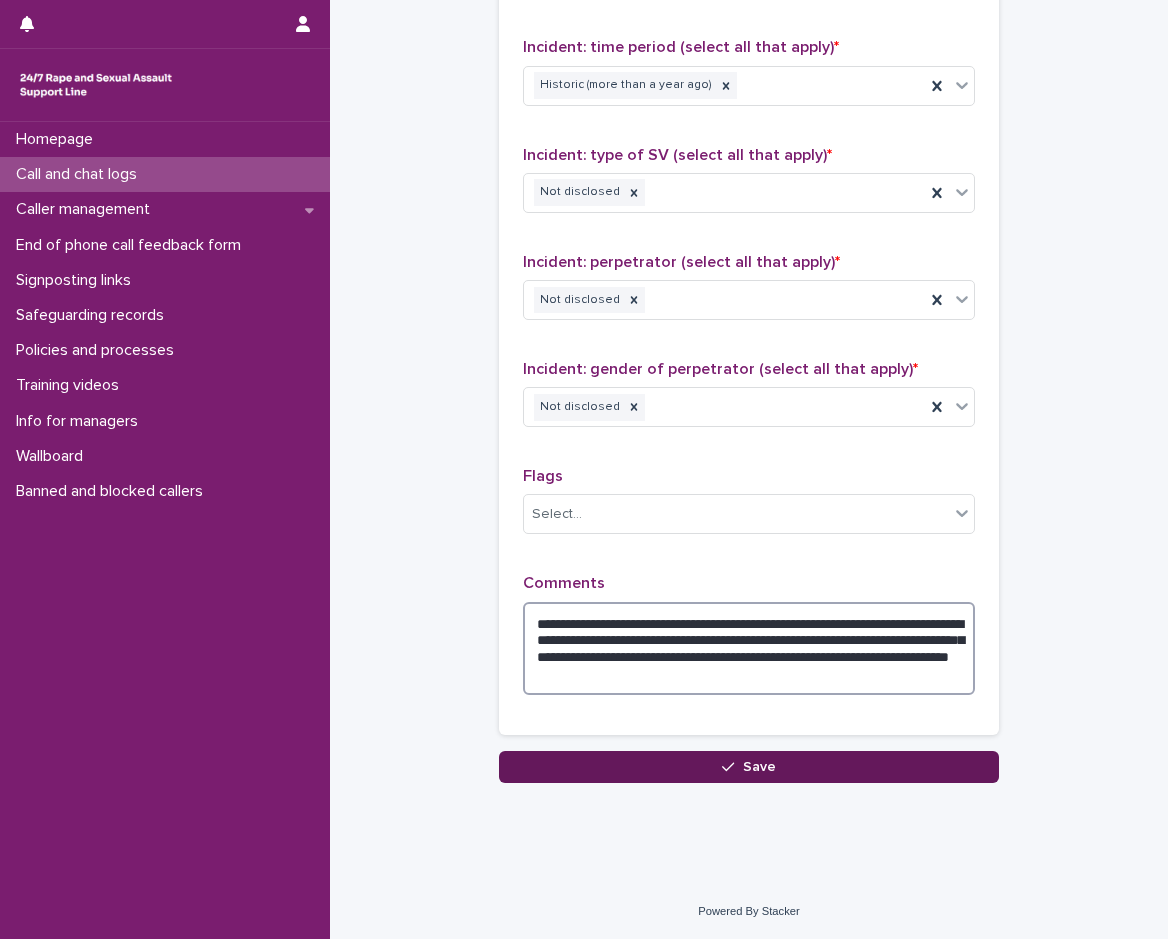 type on "**********" 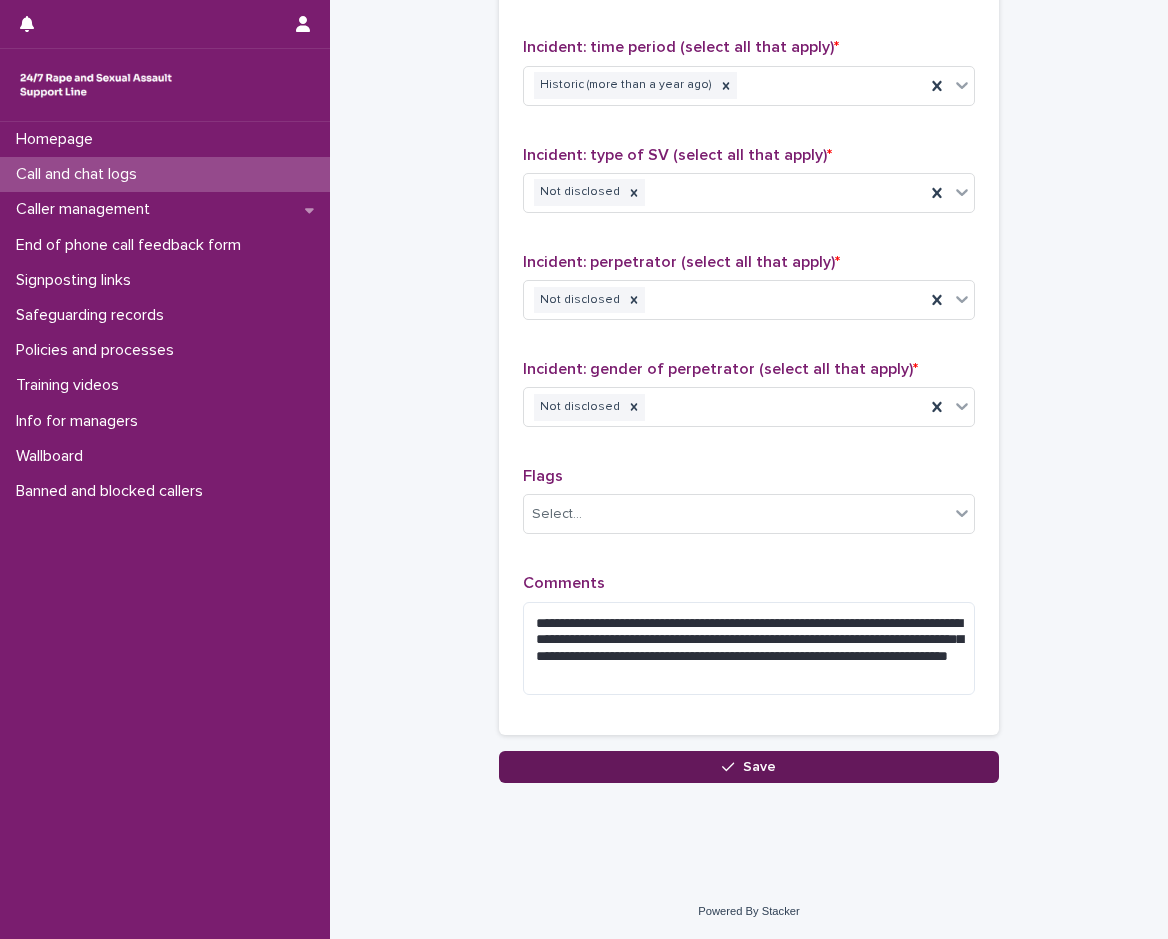 click on "**********" at bounding box center [749, -300] 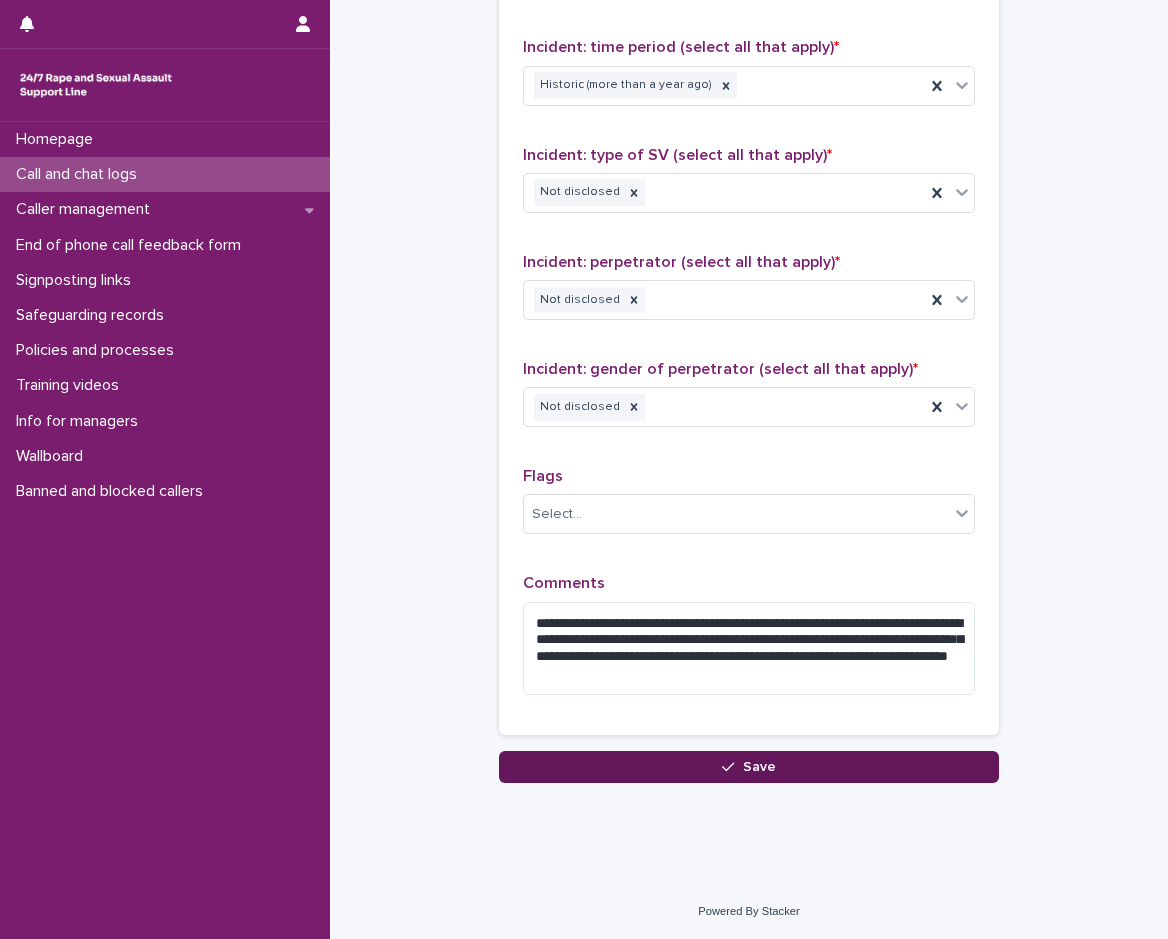 click on "Save" at bounding box center [749, 767] 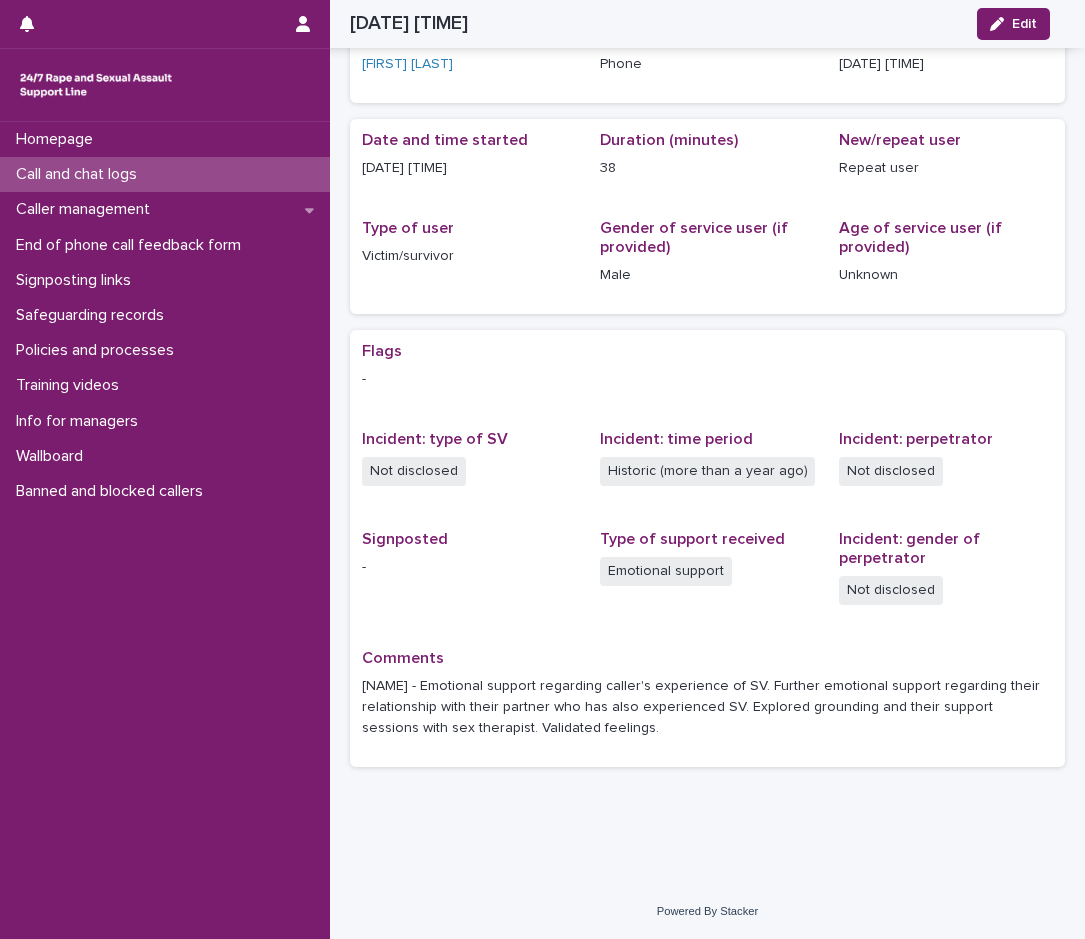 scroll, scrollTop: 105, scrollLeft: 0, axis: vertical 